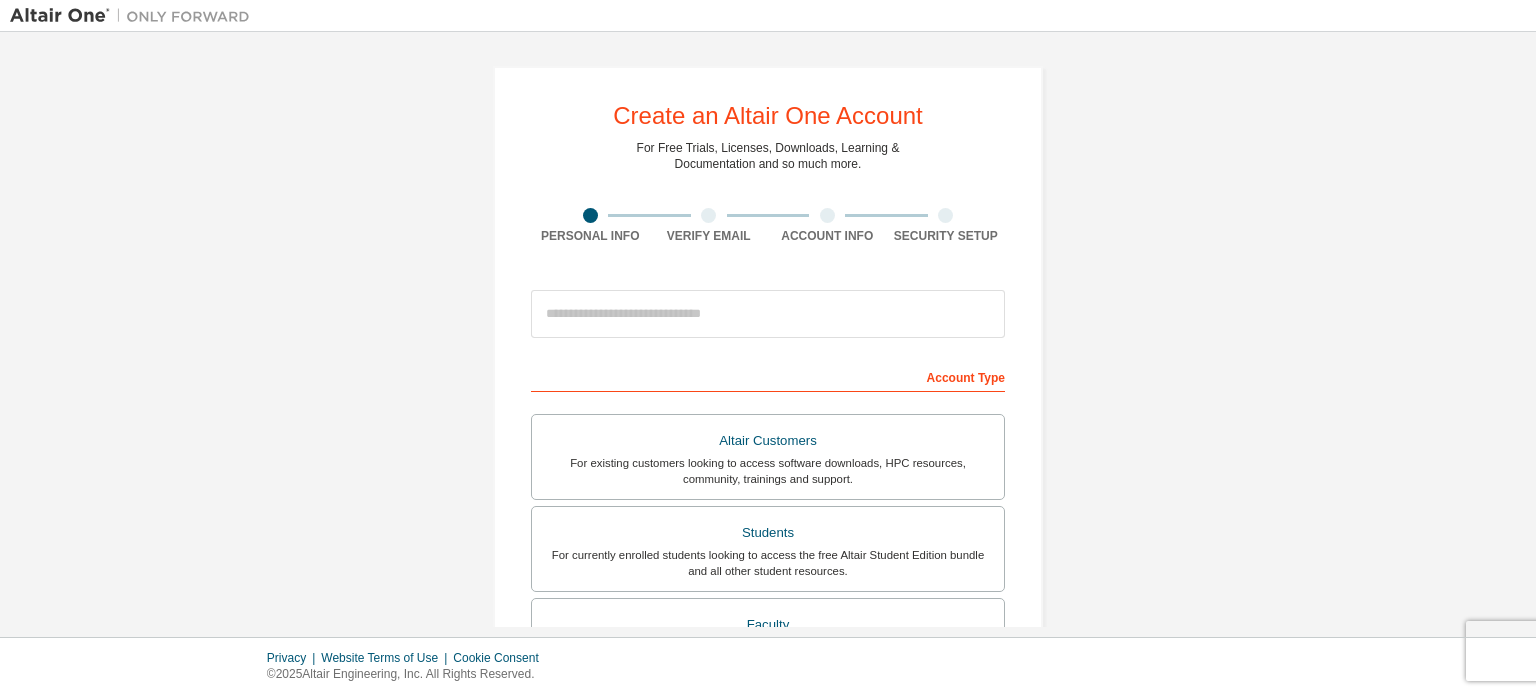 scroll, scrollTop: 0, scrollLeft: 0, axis: both 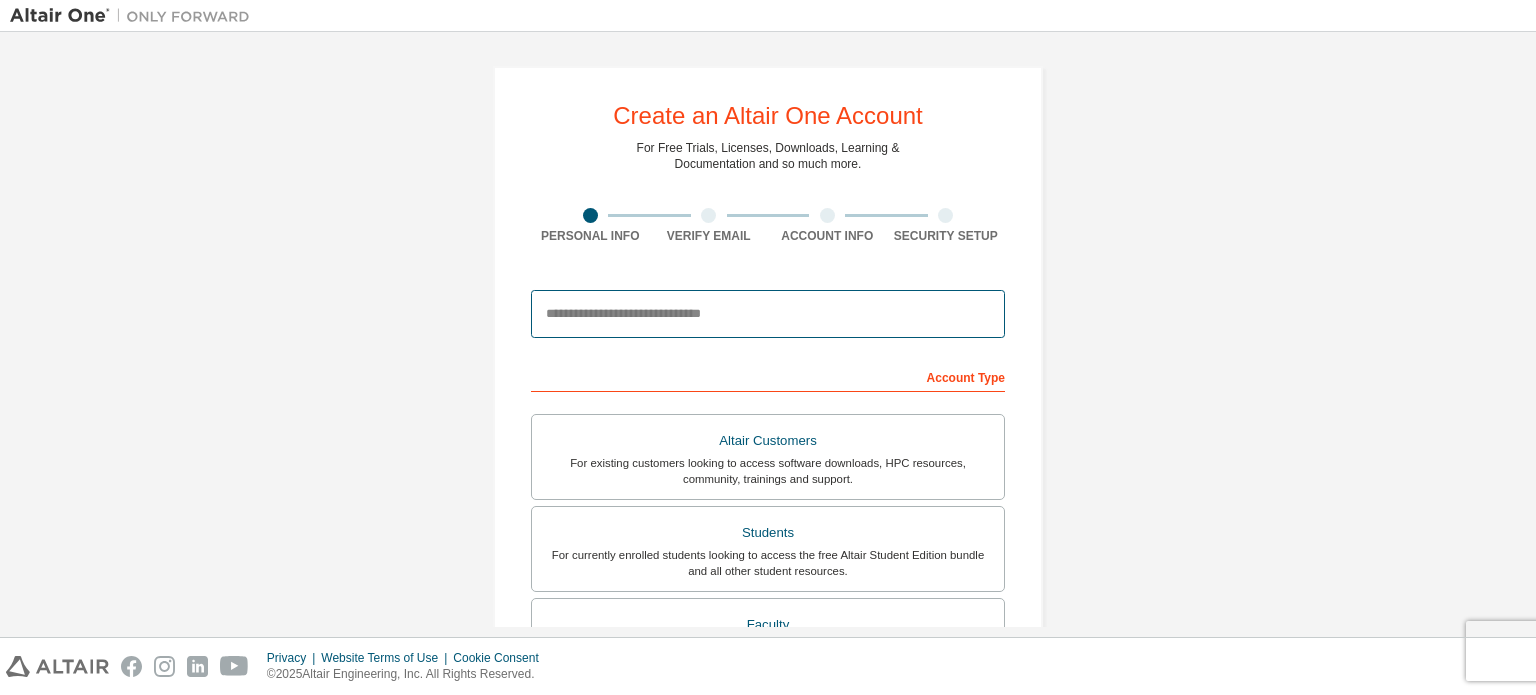 click at bounding box center (768, 314) 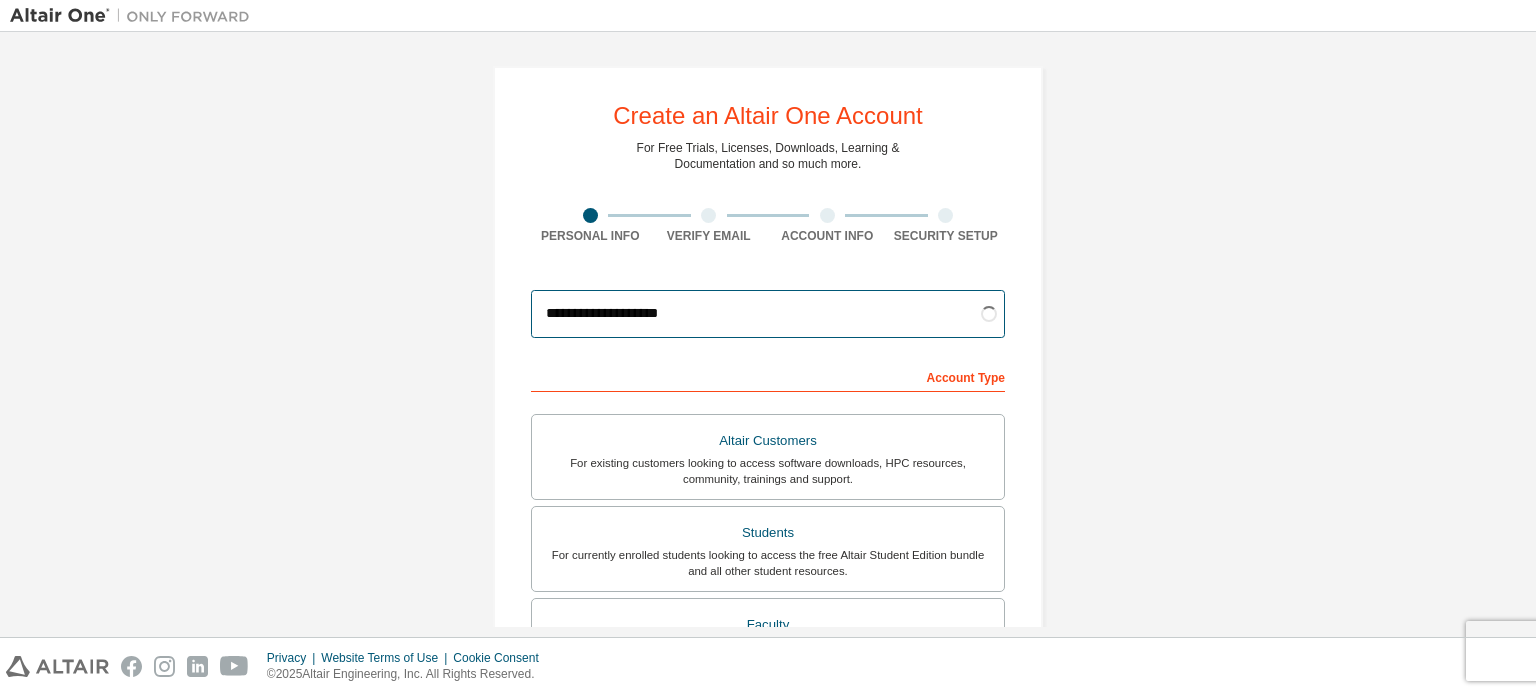 scroll, scrollTop: 100, scrollLeft: 0, axis: vertical 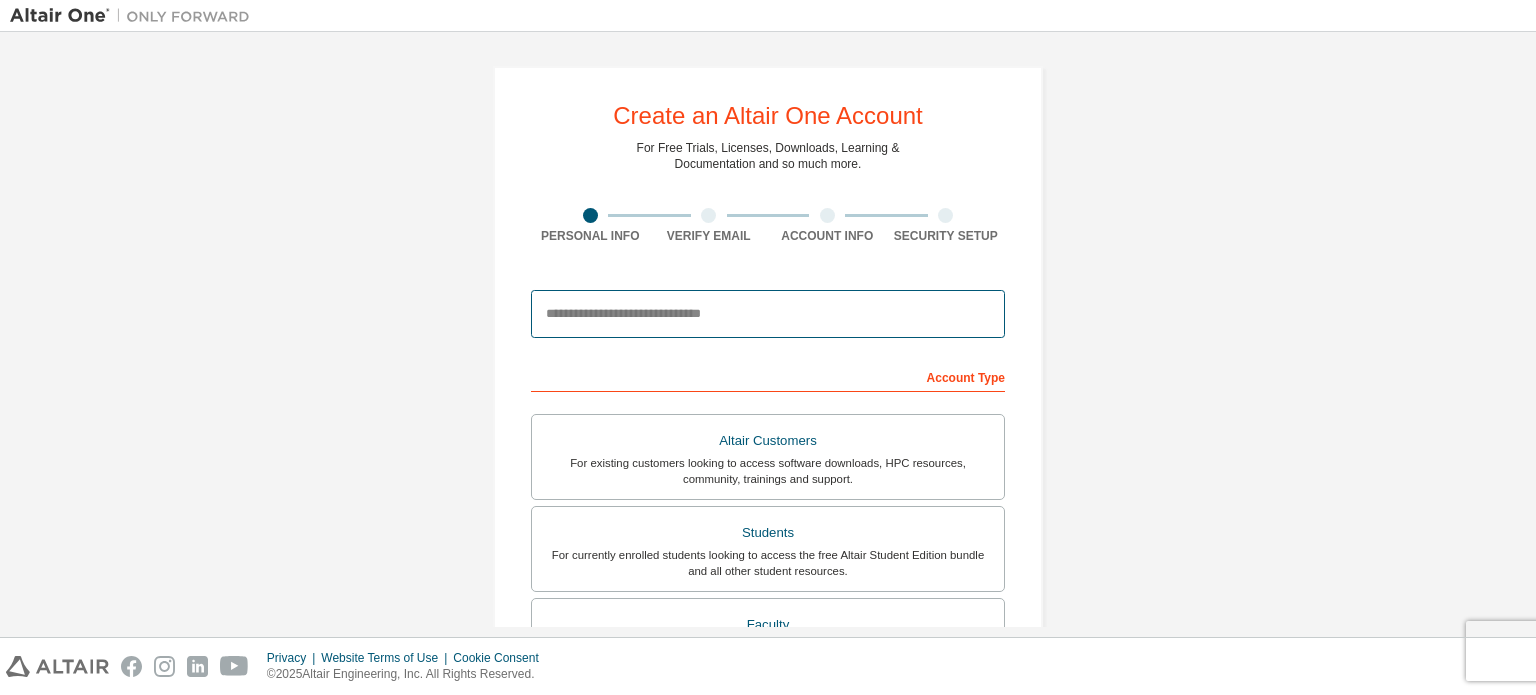 click at bounding box center (768, 314) 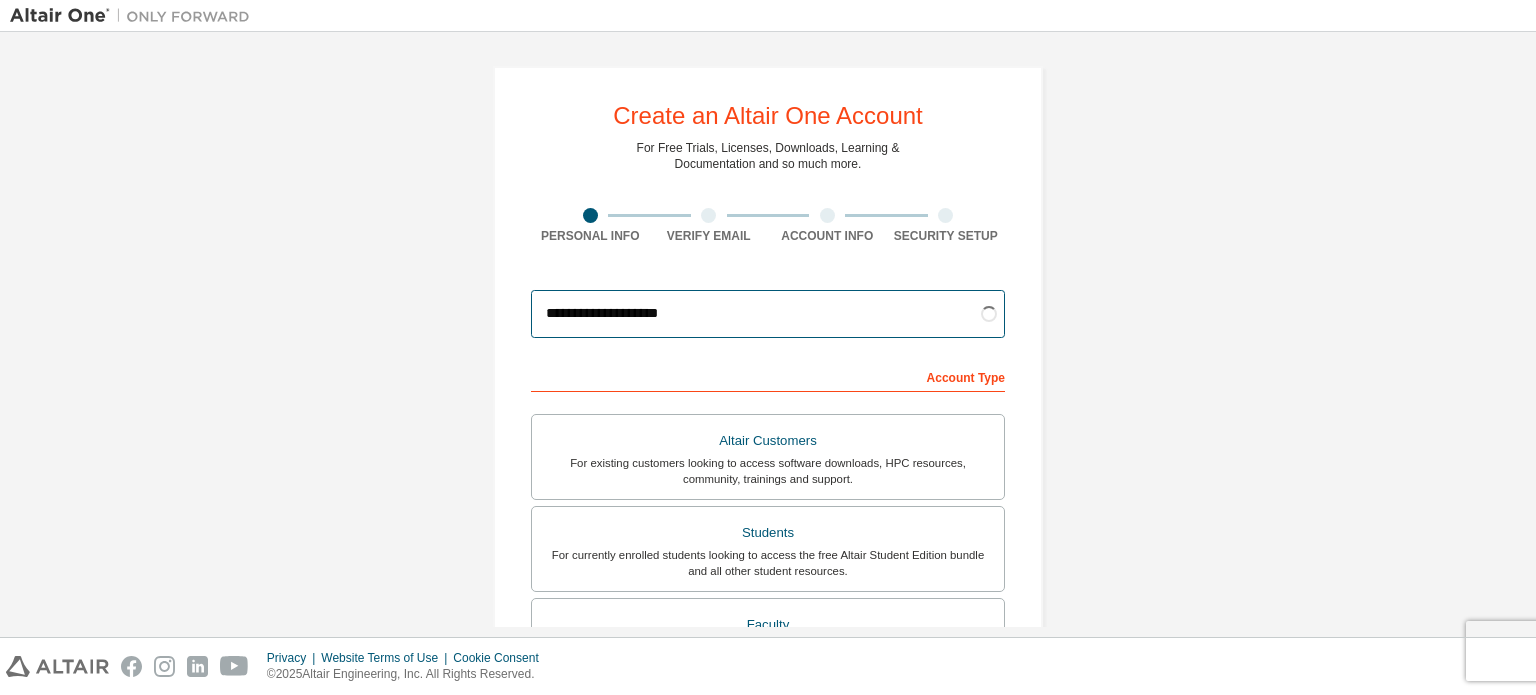 type on "**********" 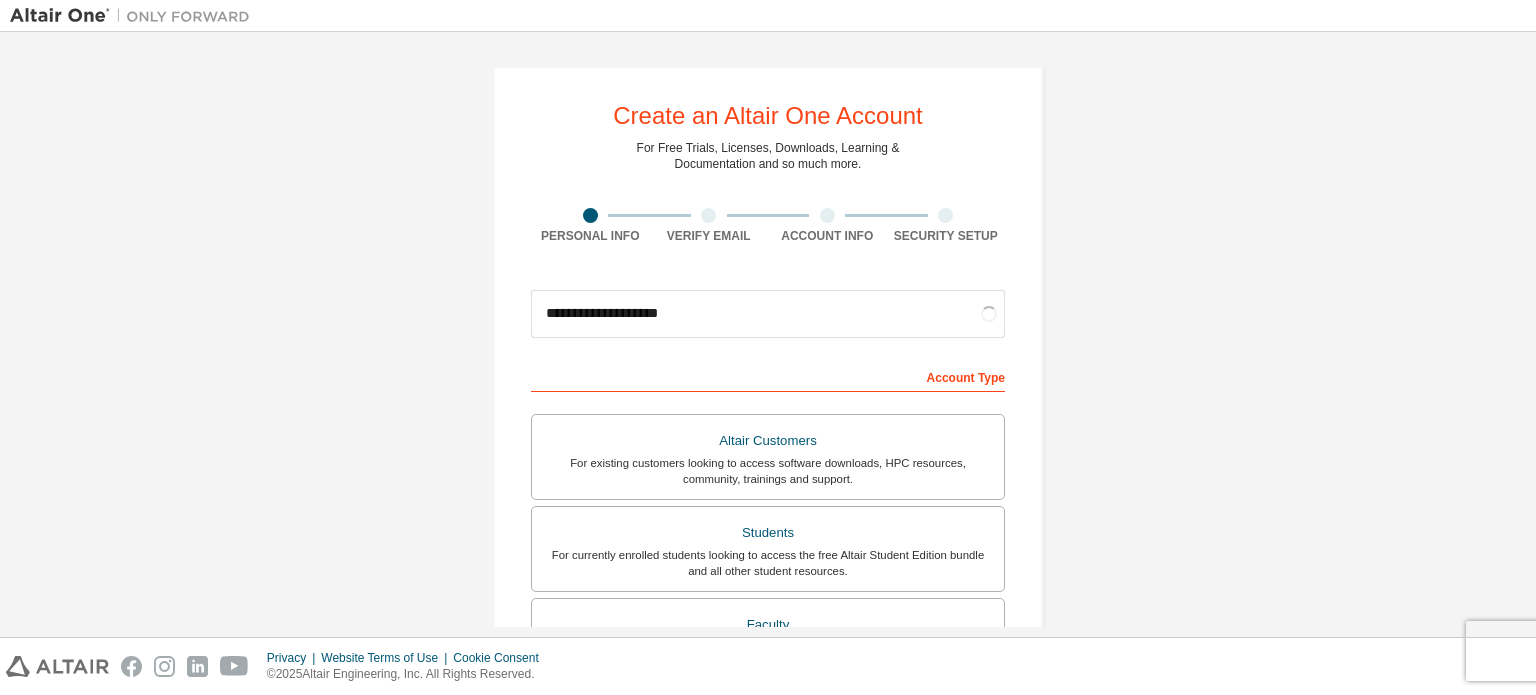 click on "**********" at bounding box center (768, 571) 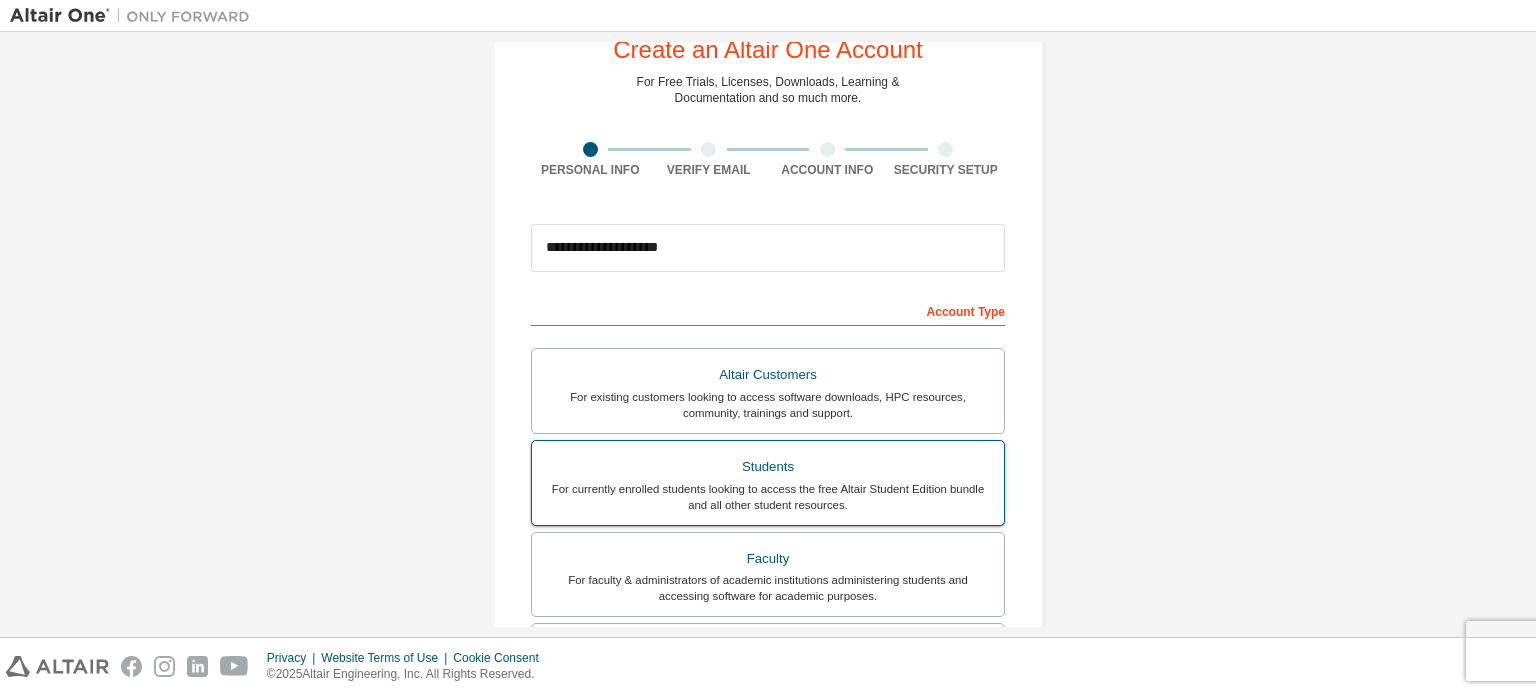 scroll, scrollTop: 100, scrollLeft: 0, axis: vertical 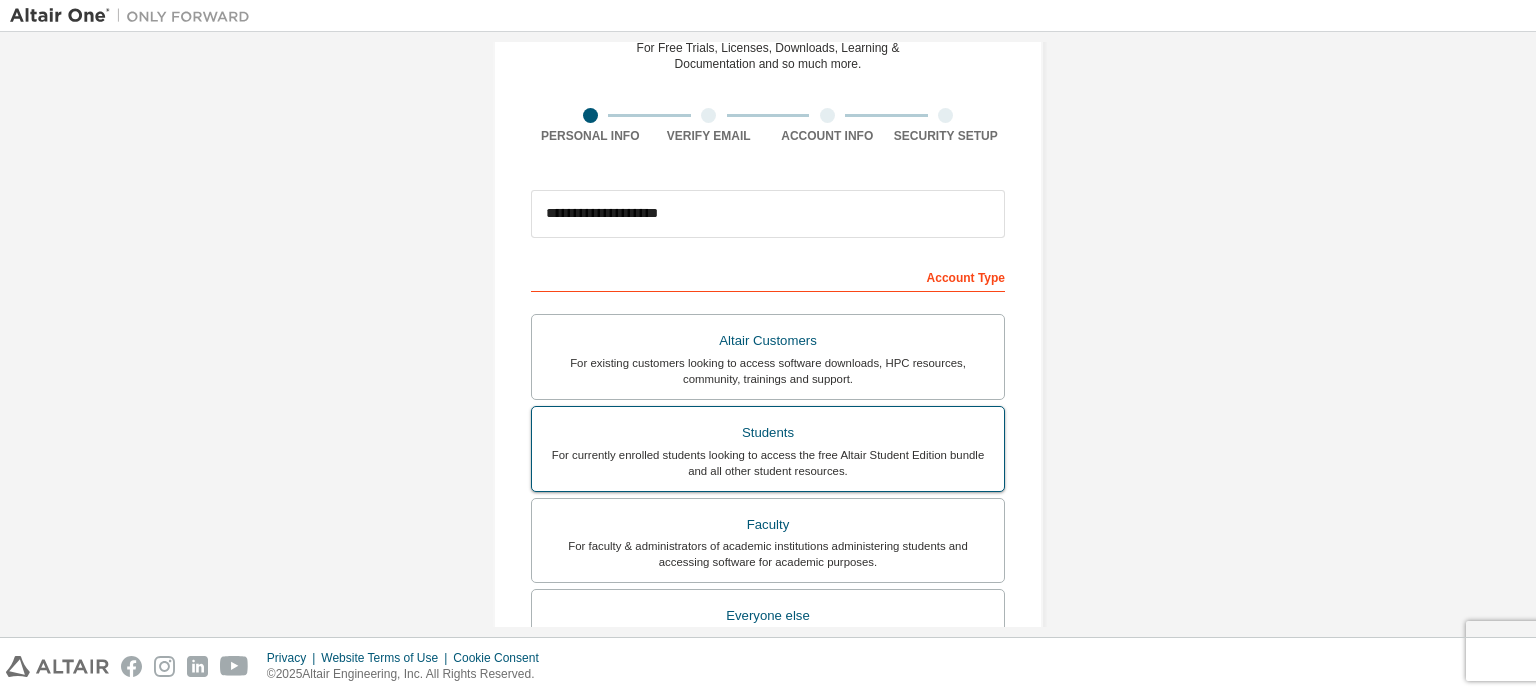 click on "For currently enrolled students looking to access the free Altair Student Edition bundle and all other student resources." at bounding box center [768, 463] 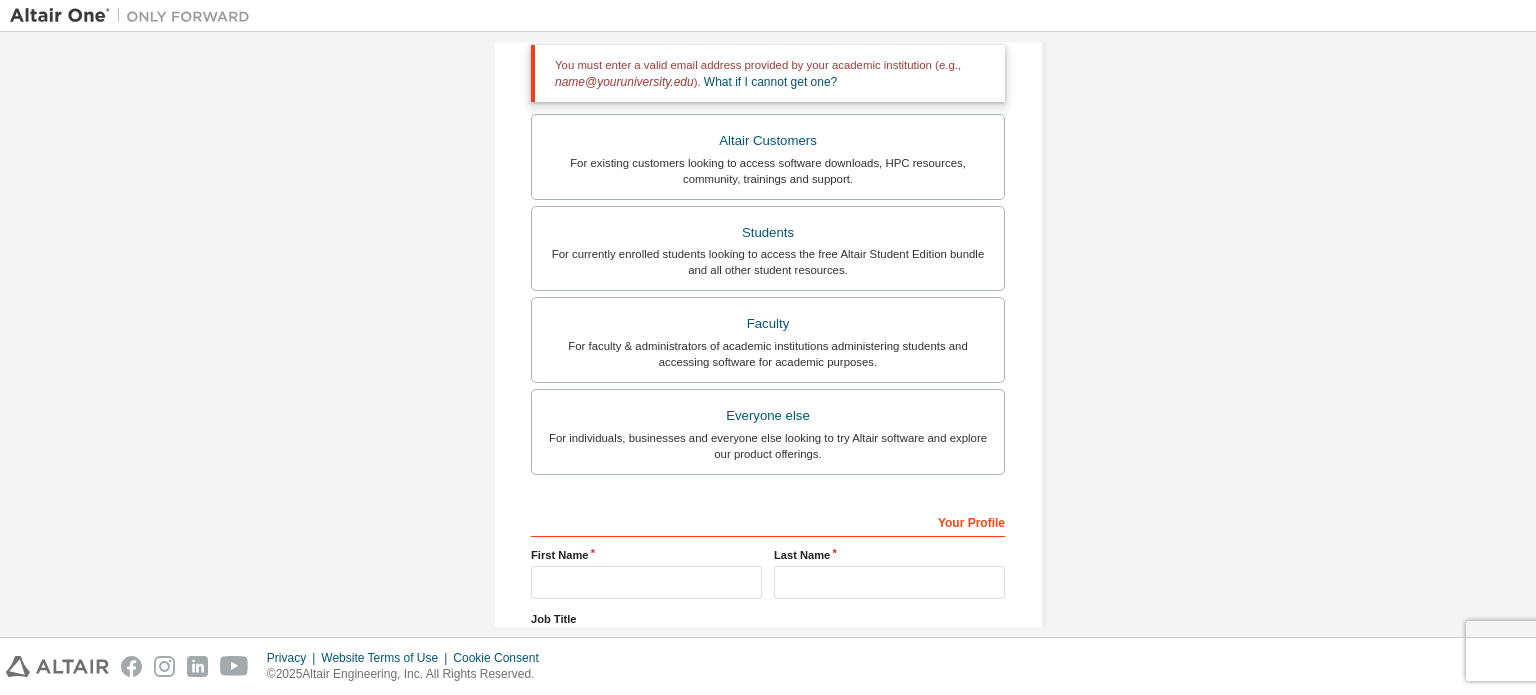 scroll, scrollTop: 500, scrollLeft: 0, axis: vertical 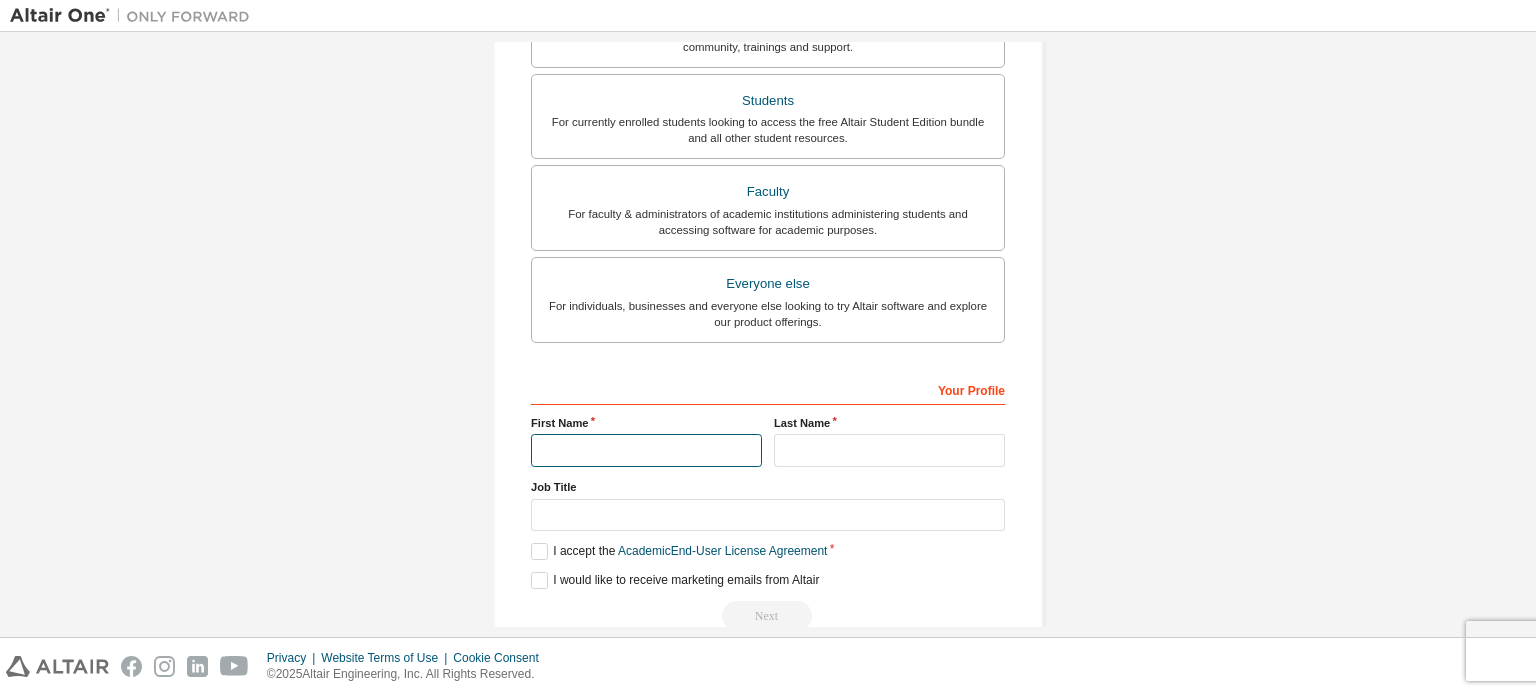 click at bounding box center [646, 450] 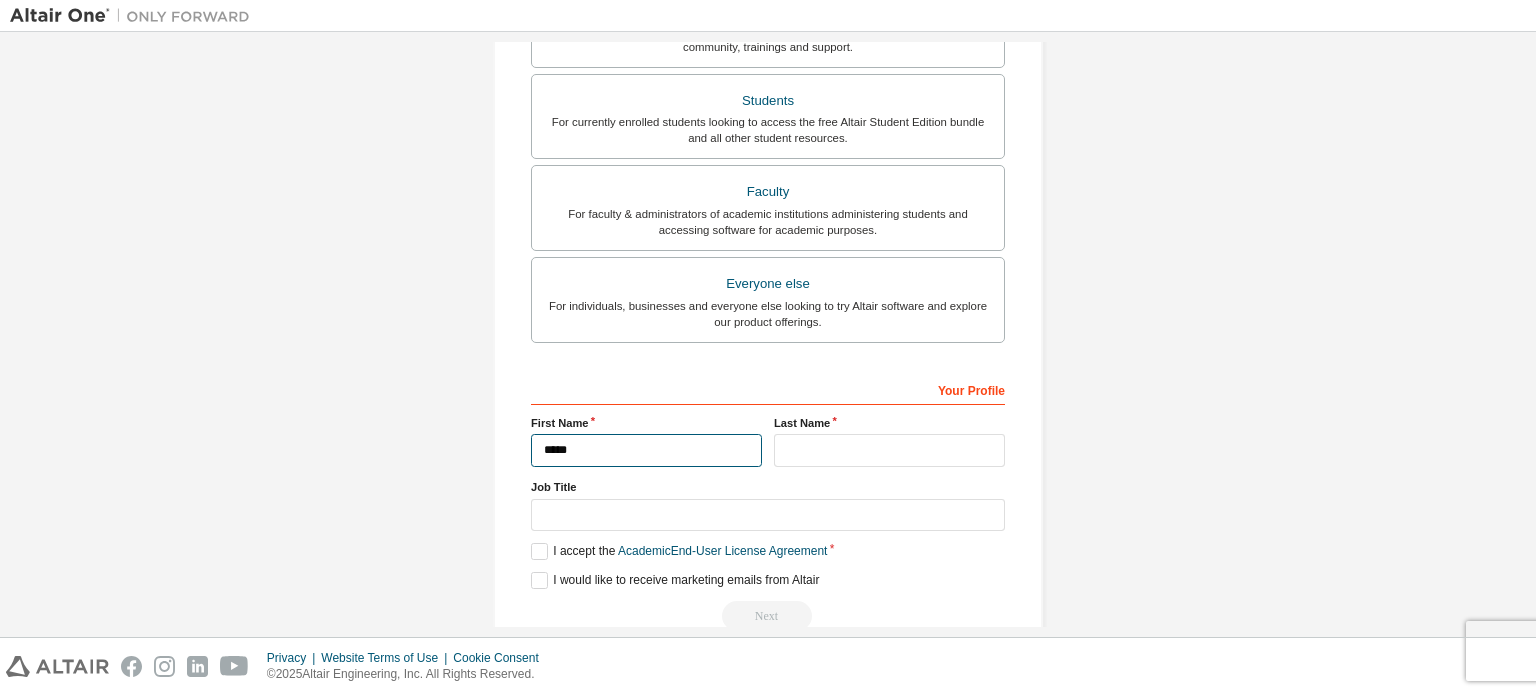 type on "*****" 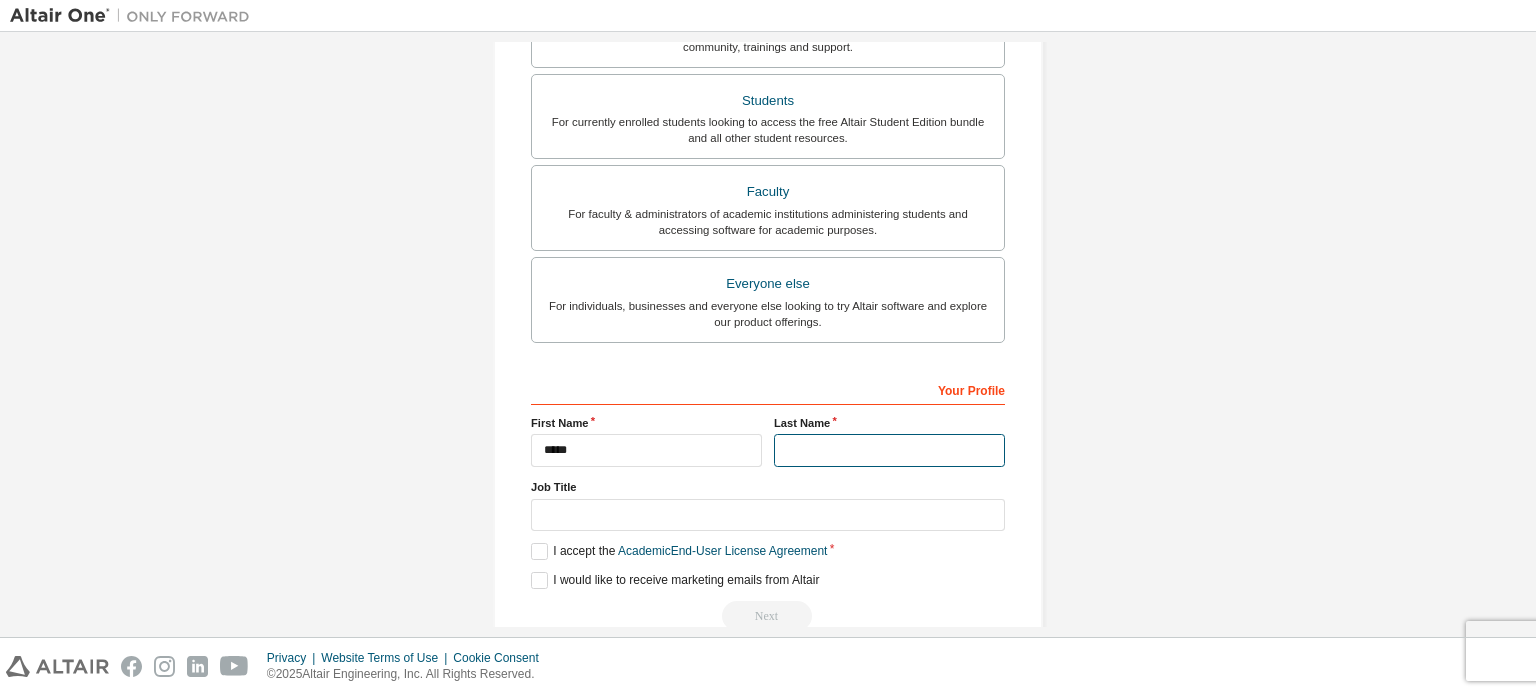click at bounding box center (889, 450) 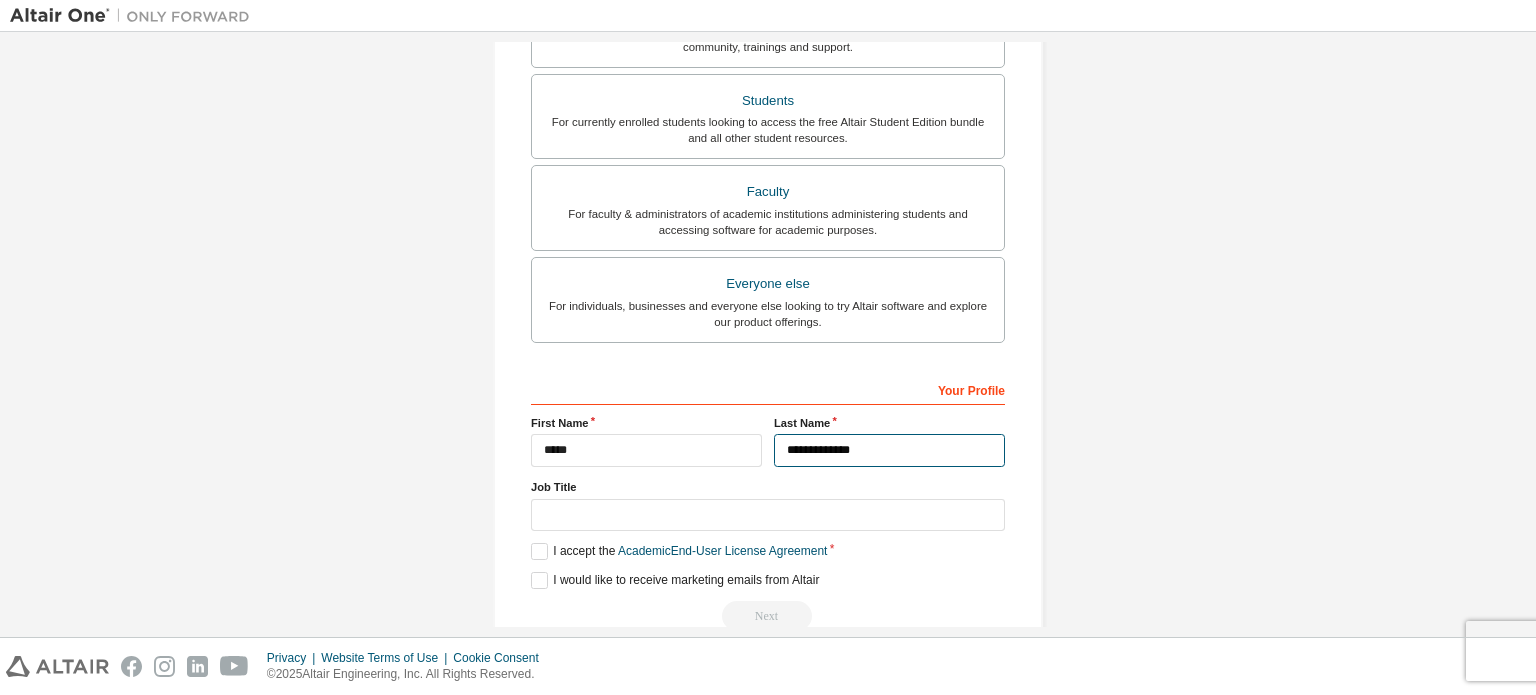 type on "**********" 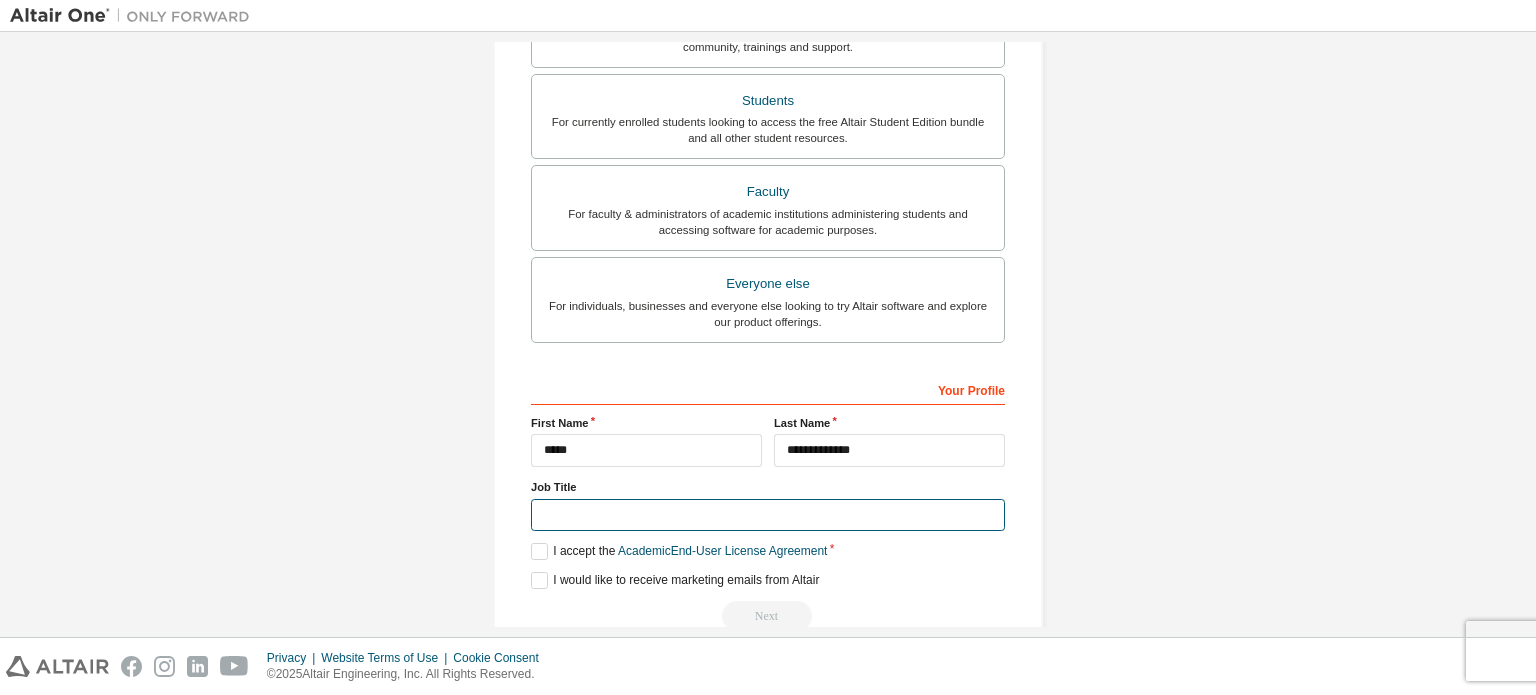 click at bounding box center [768, 515] 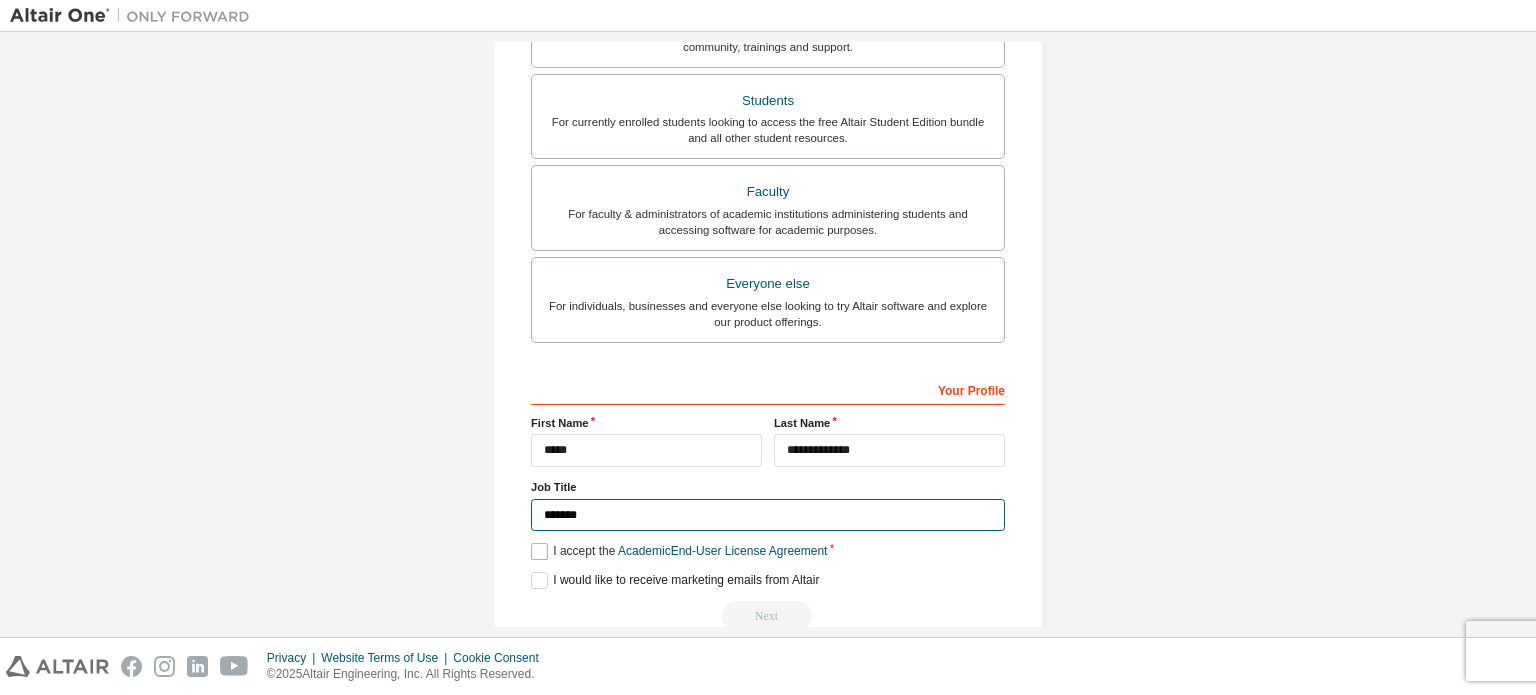 type on "*******" 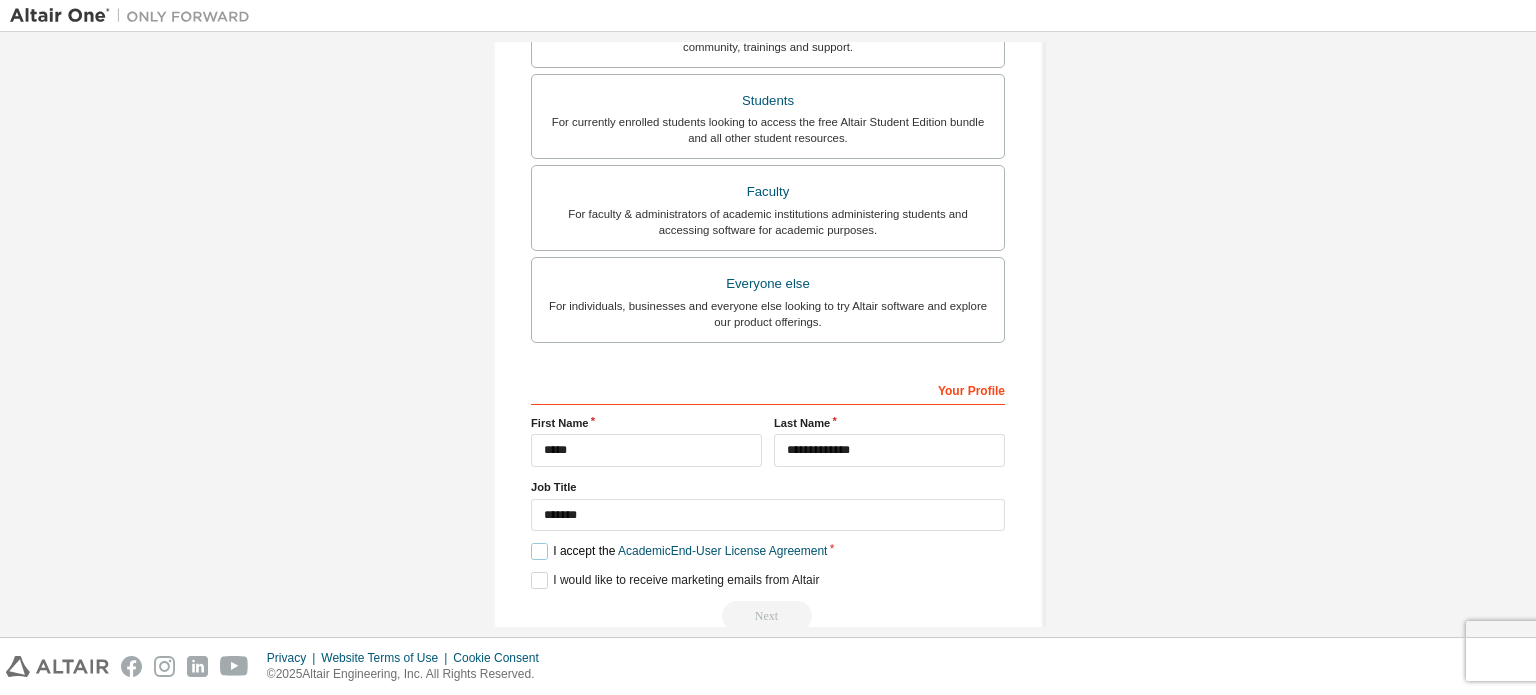 click on "I accept the   Academic   End-User License Agreement" at bounding box center [679, 551] 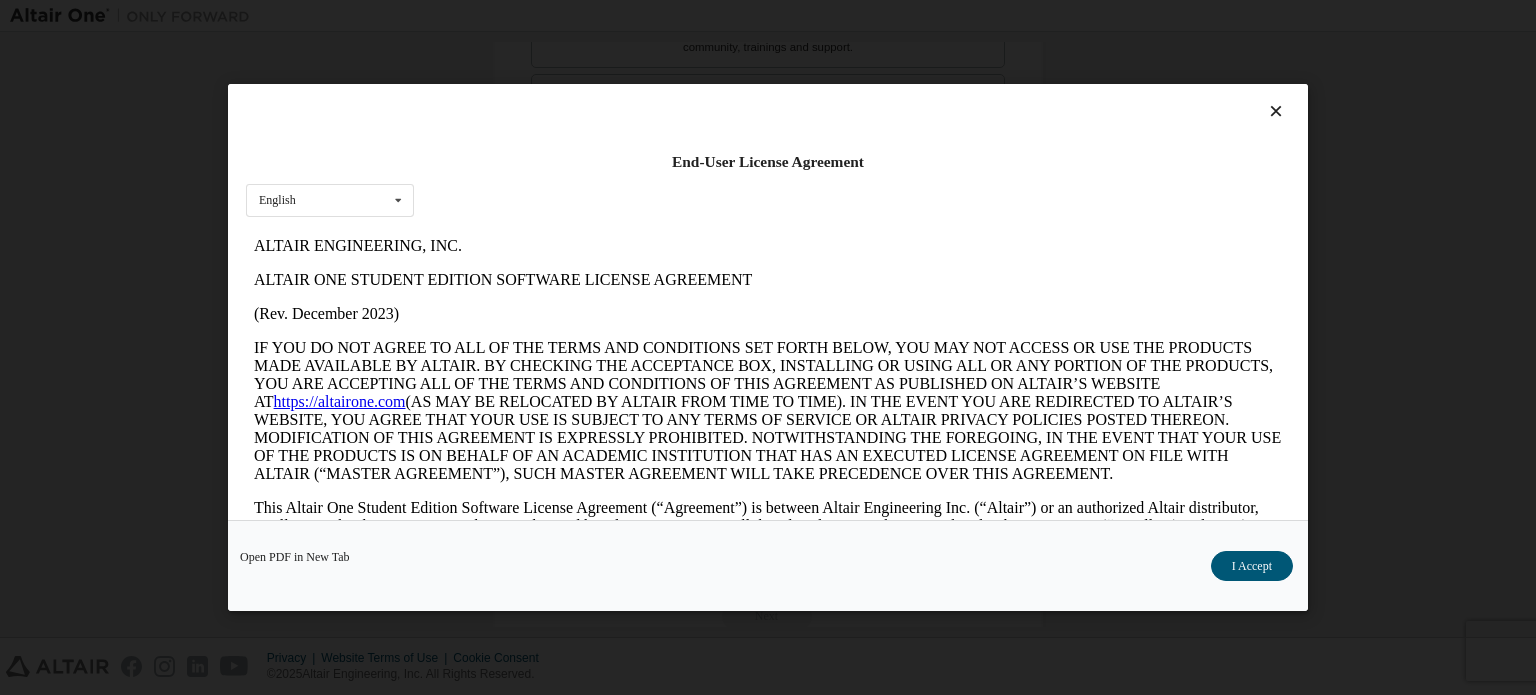 scroll, scrollTop: 0, scrollLeft: 0, axis: both 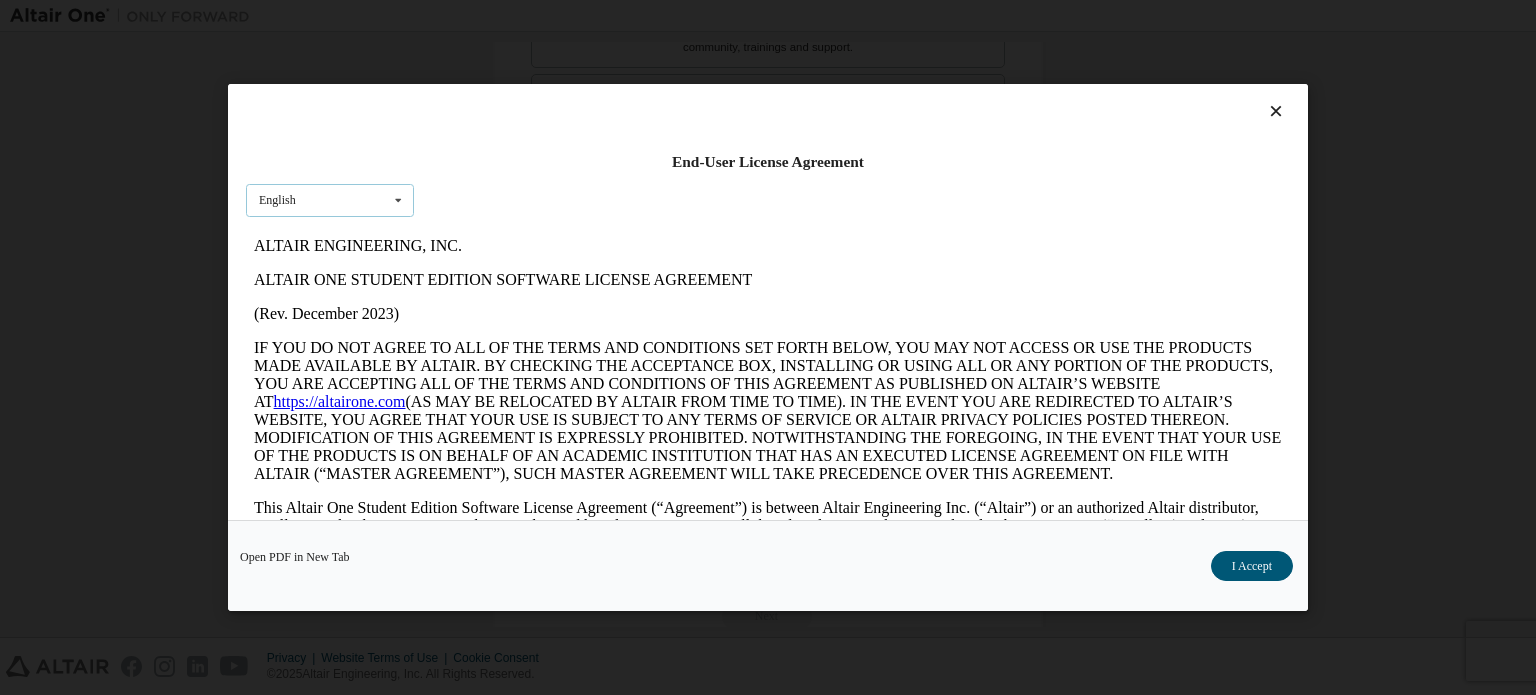 click on "English English" at bounding box center [330, 200] 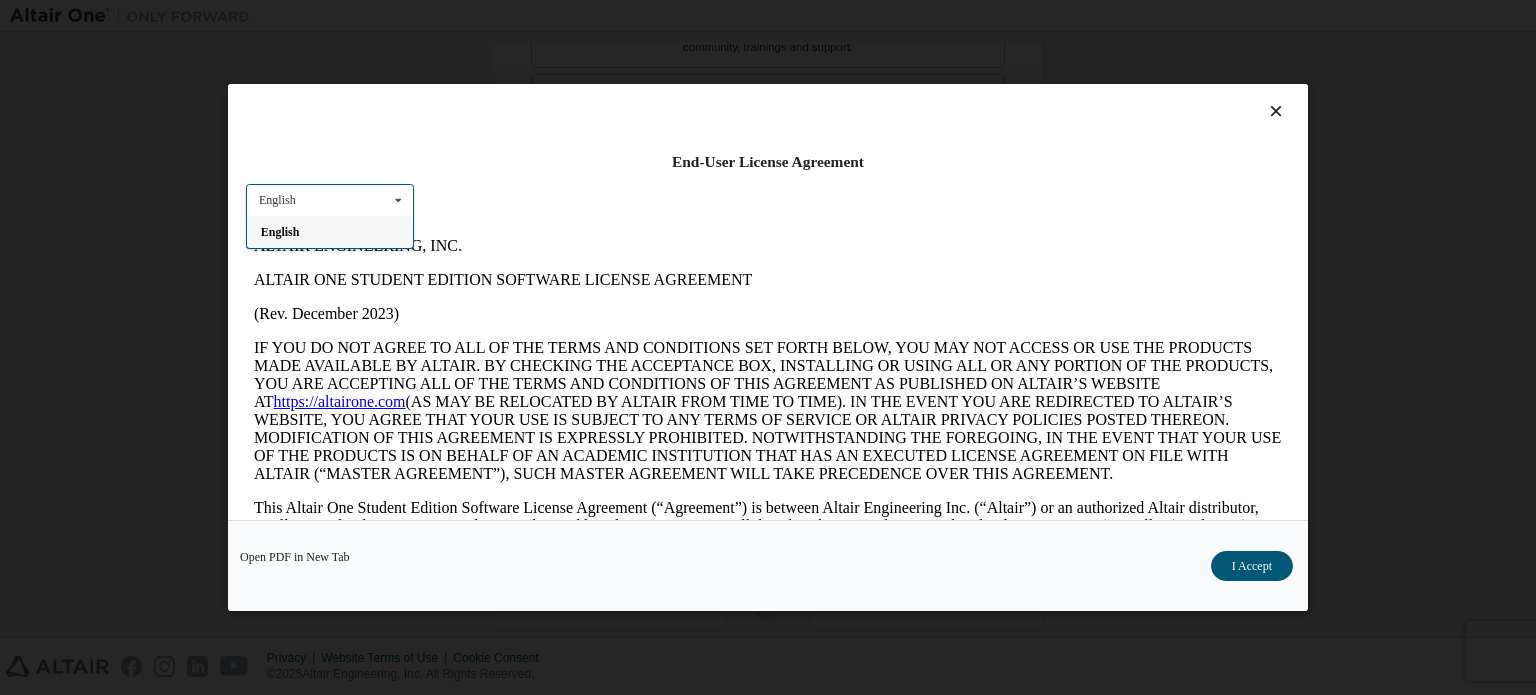 click on "English" at bounding box center (330, 232) 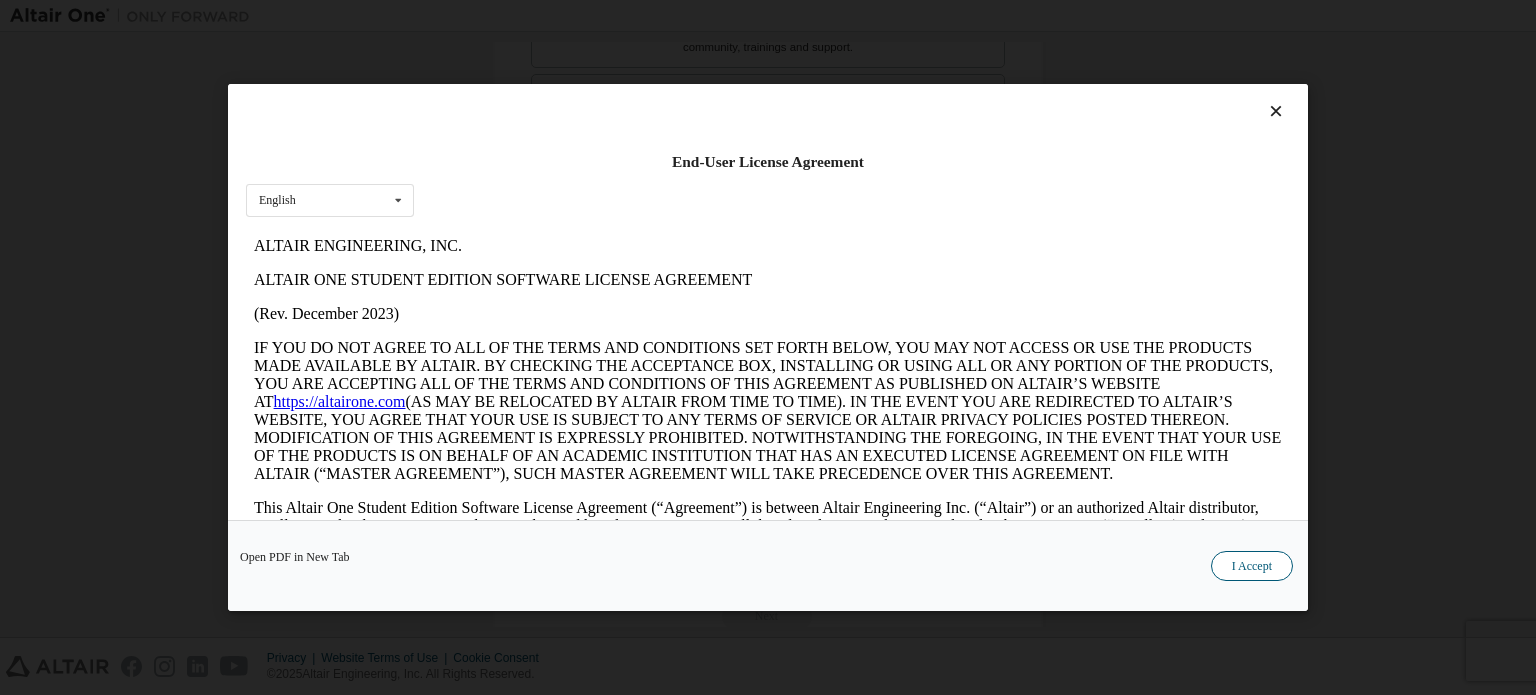 click on "I Accept" at bounding box center [1252, 566] 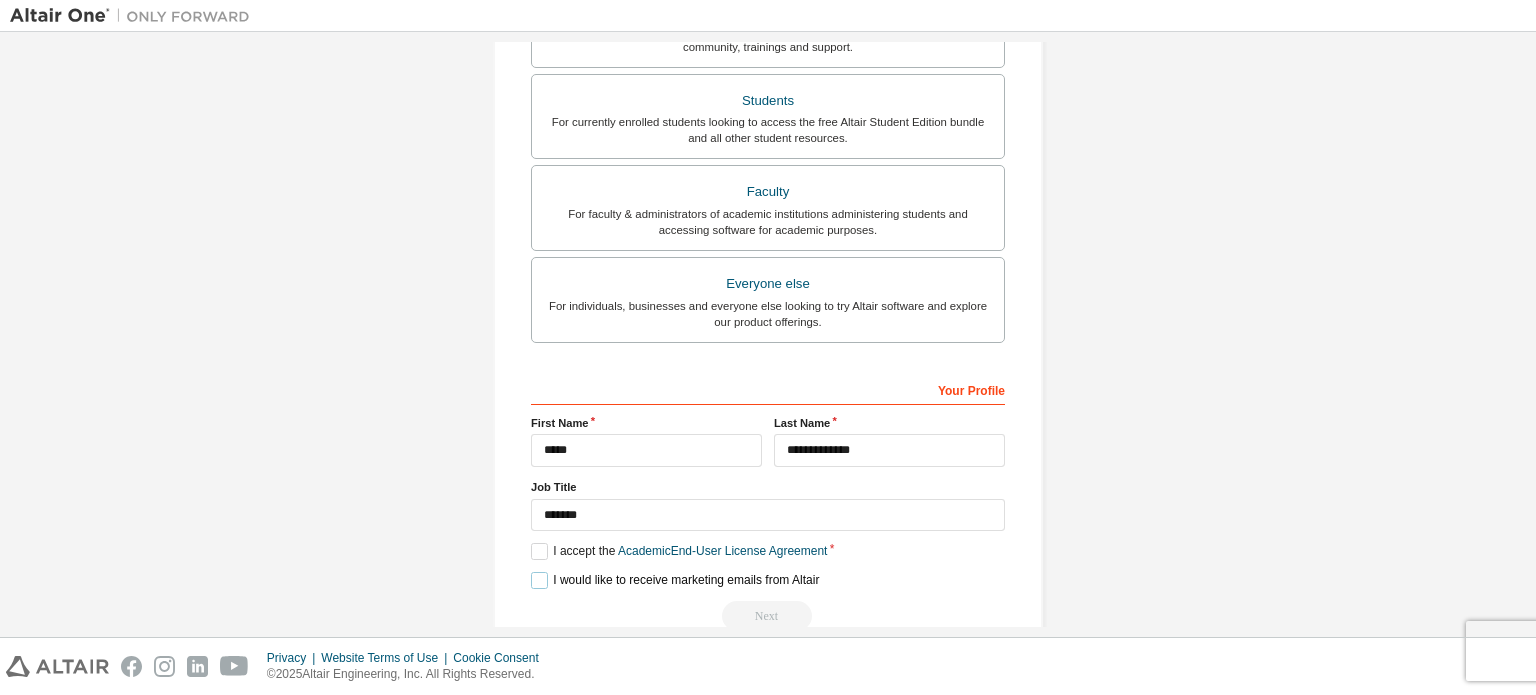 click on "I would like to receive marketing emails from Altair" at bounding box center (675, 580) 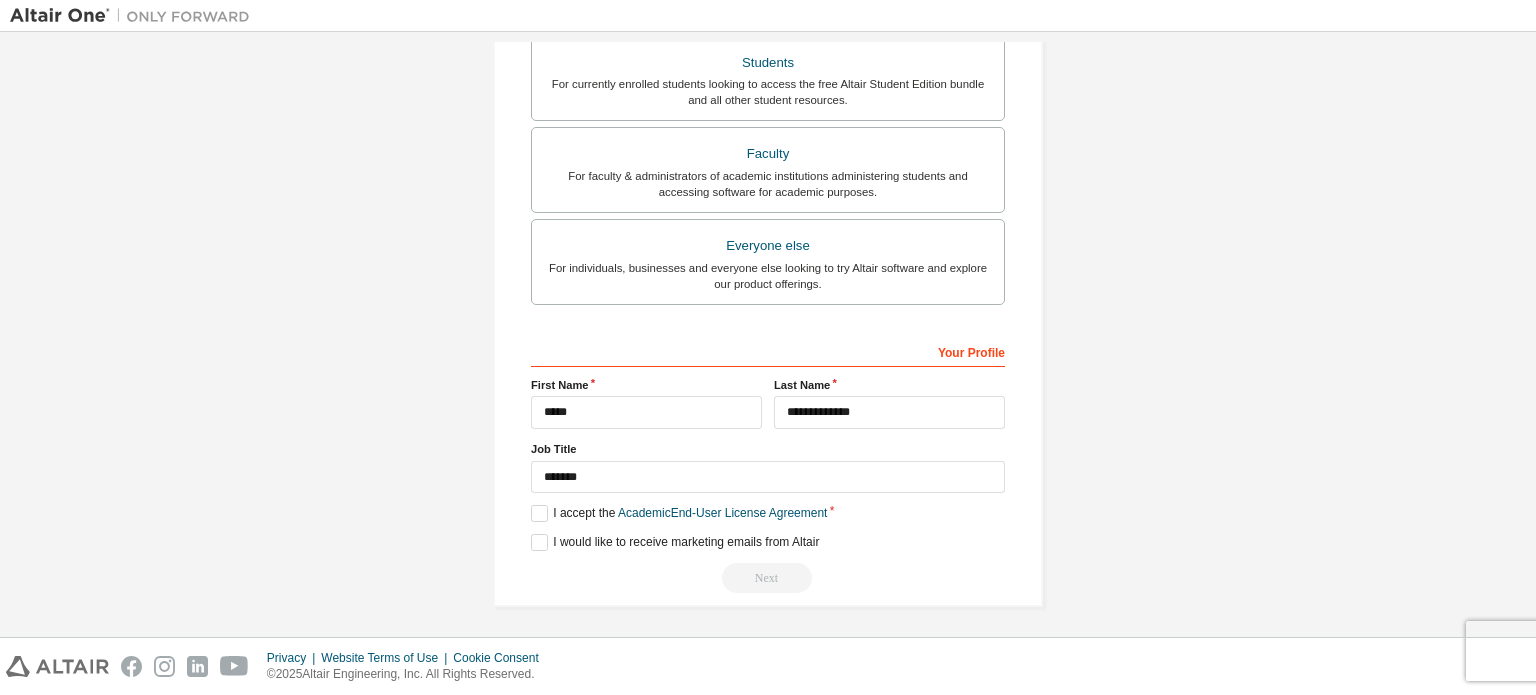 click on "Next" at bounding box center (768, 578) 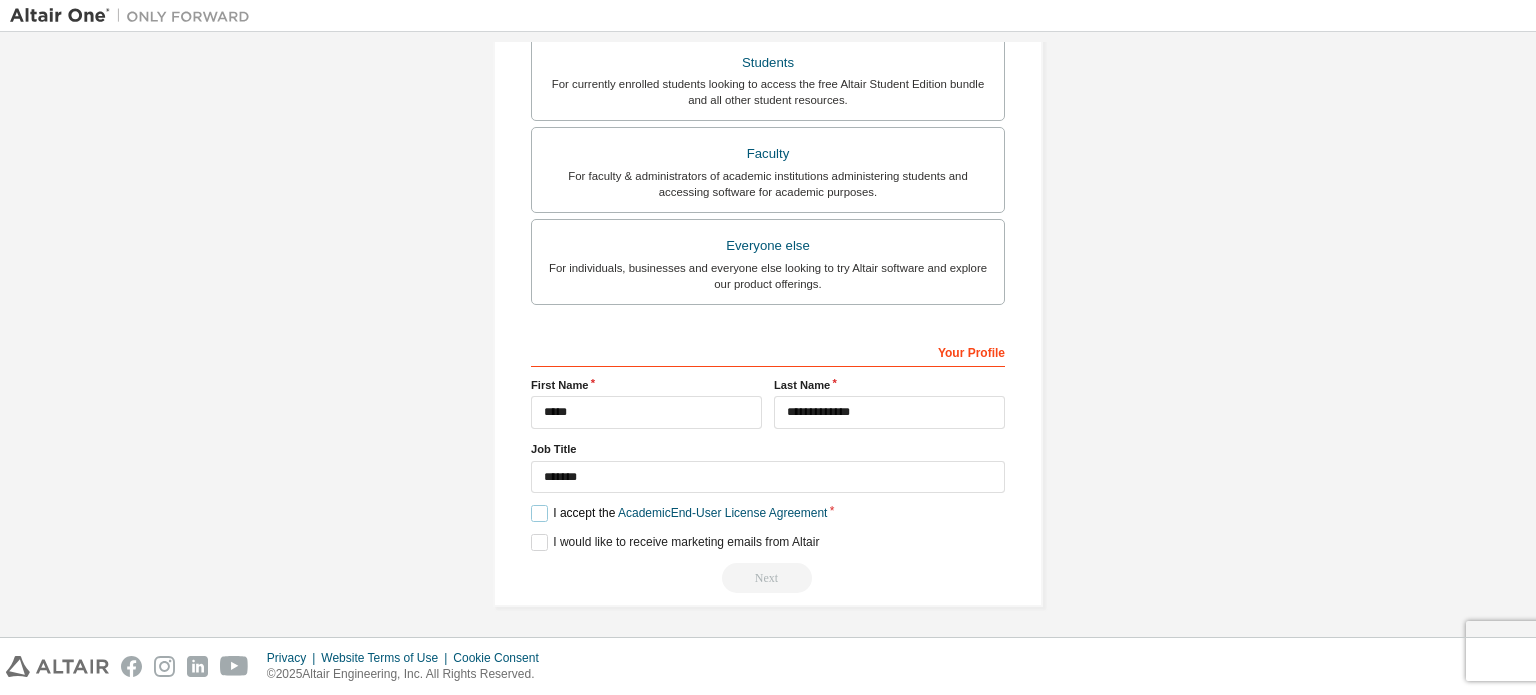 click on "I accept the   Academic   End-User License Agreement" at bounding box center [679, 513] 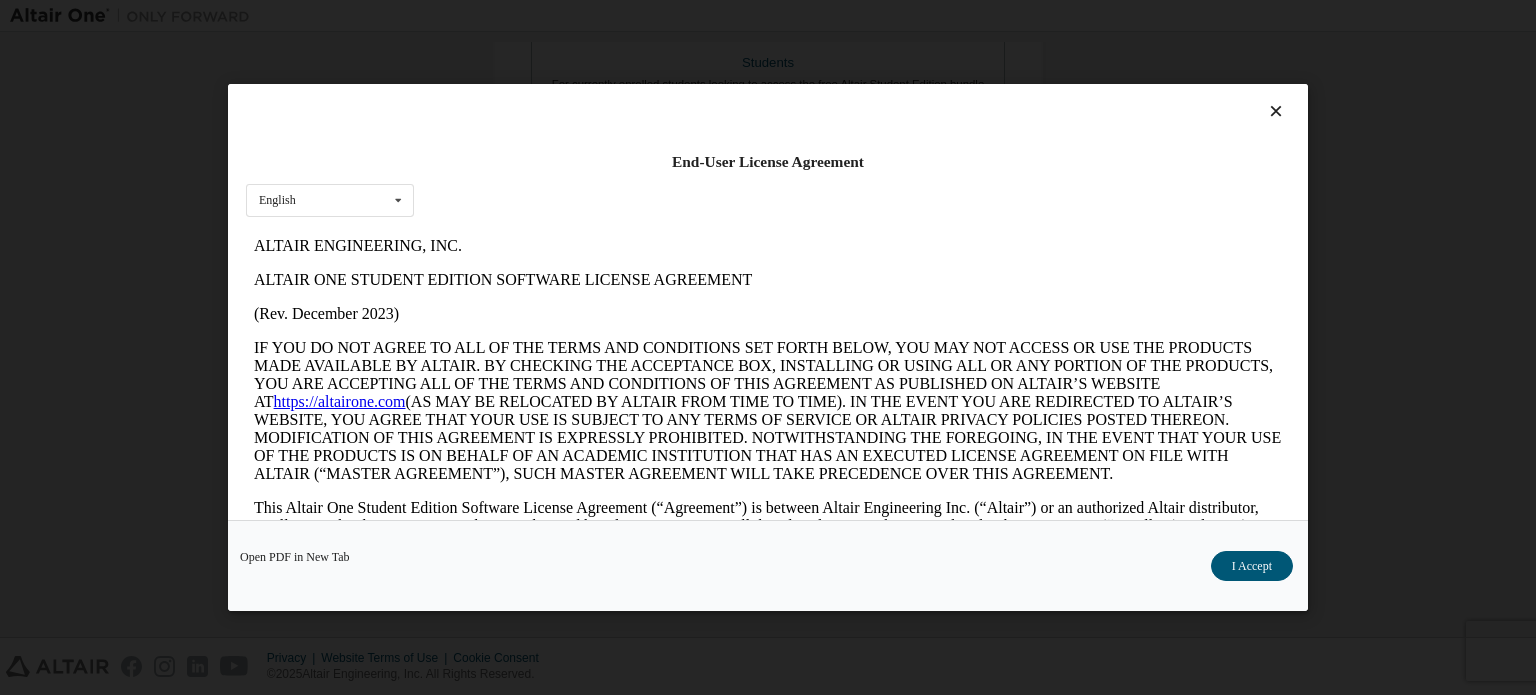scroll, scrollTop: 0, scrollLeft: 0, axis: both 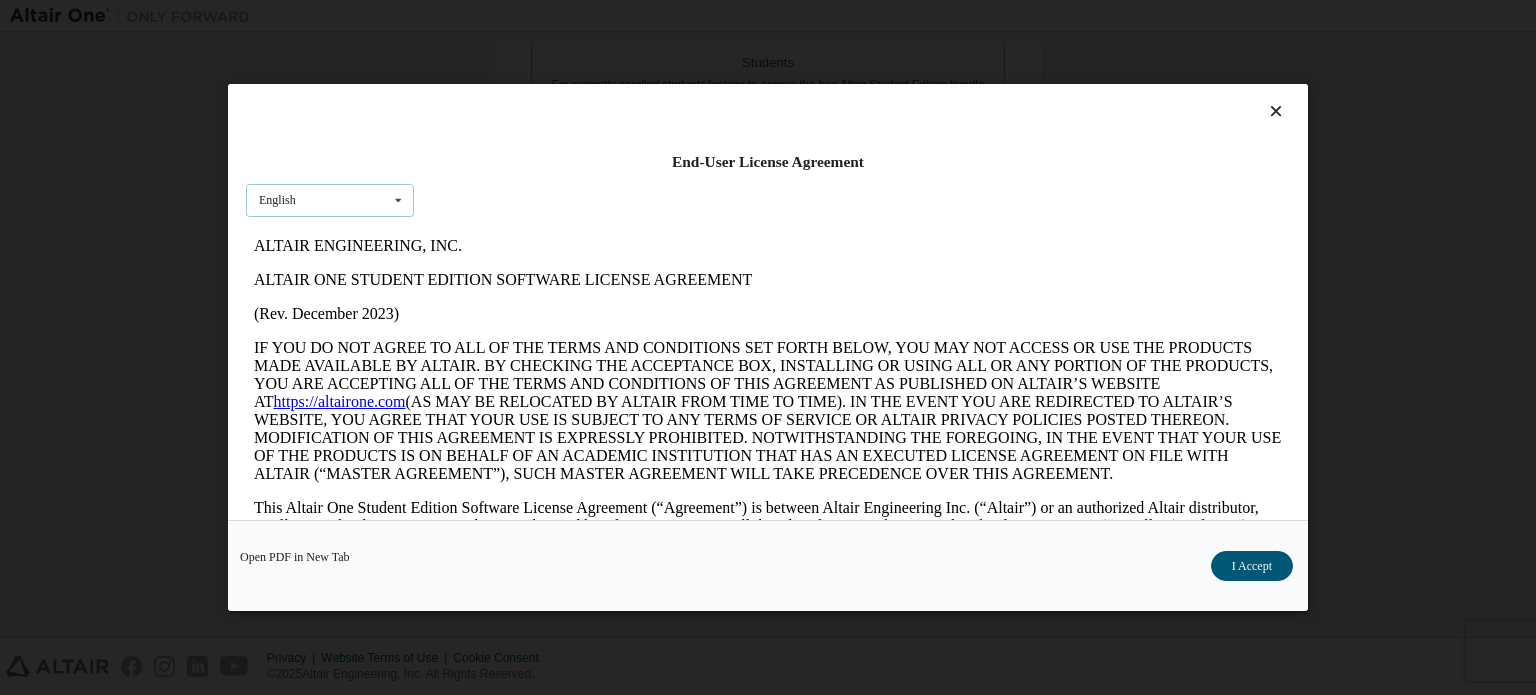 click on "English English" at bounding box center [330, 200] 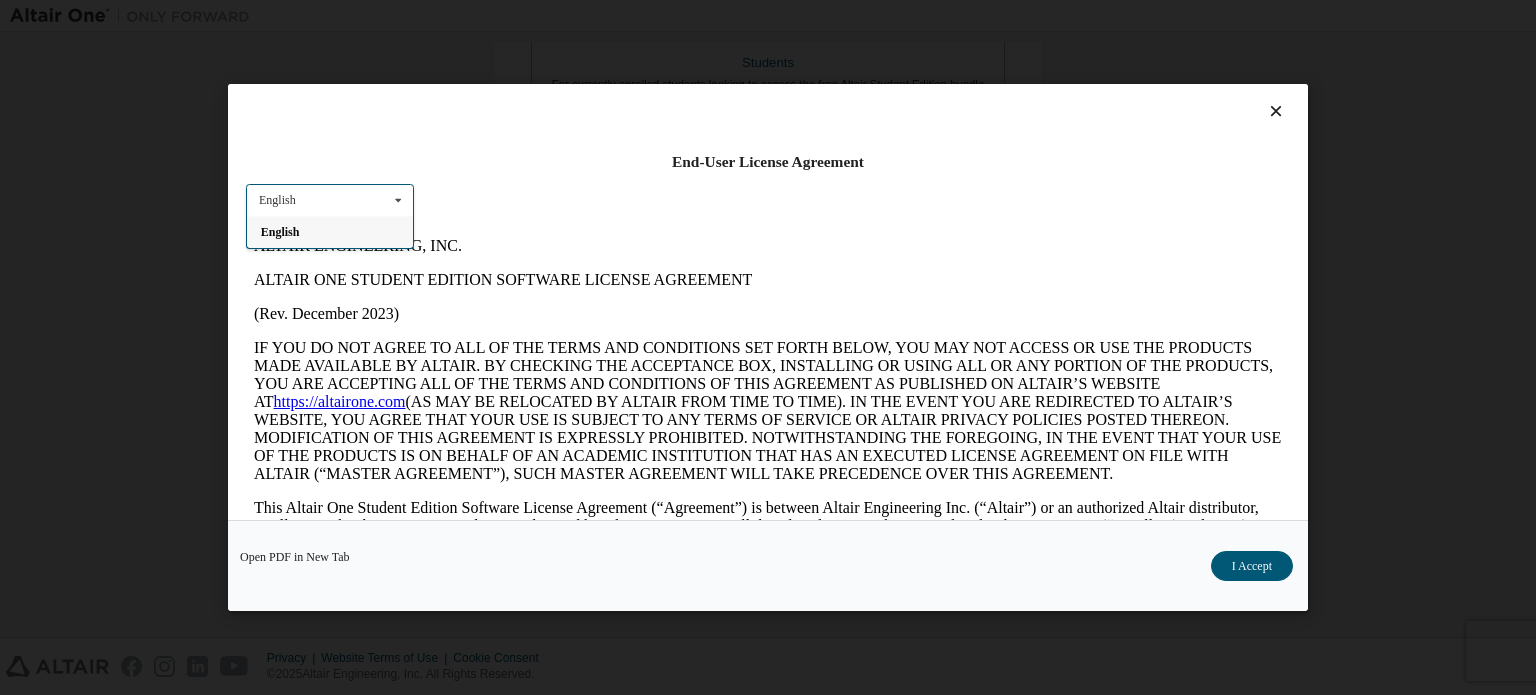 drag, startPoint x: 342, startPoint y: 223, endPoint x: 454, endPoint y: 95, distance: 170.08234 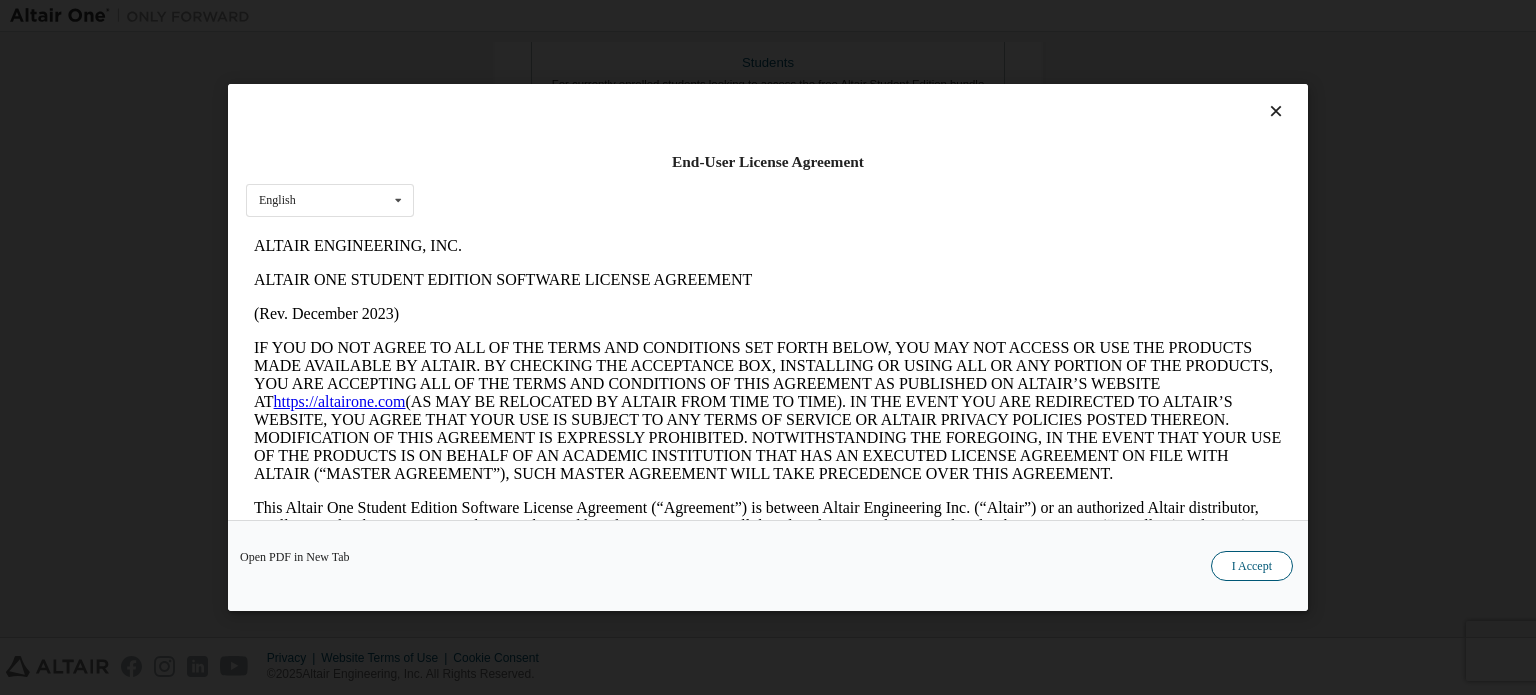 click on "I Accept" at bounding box center (1252, 566) 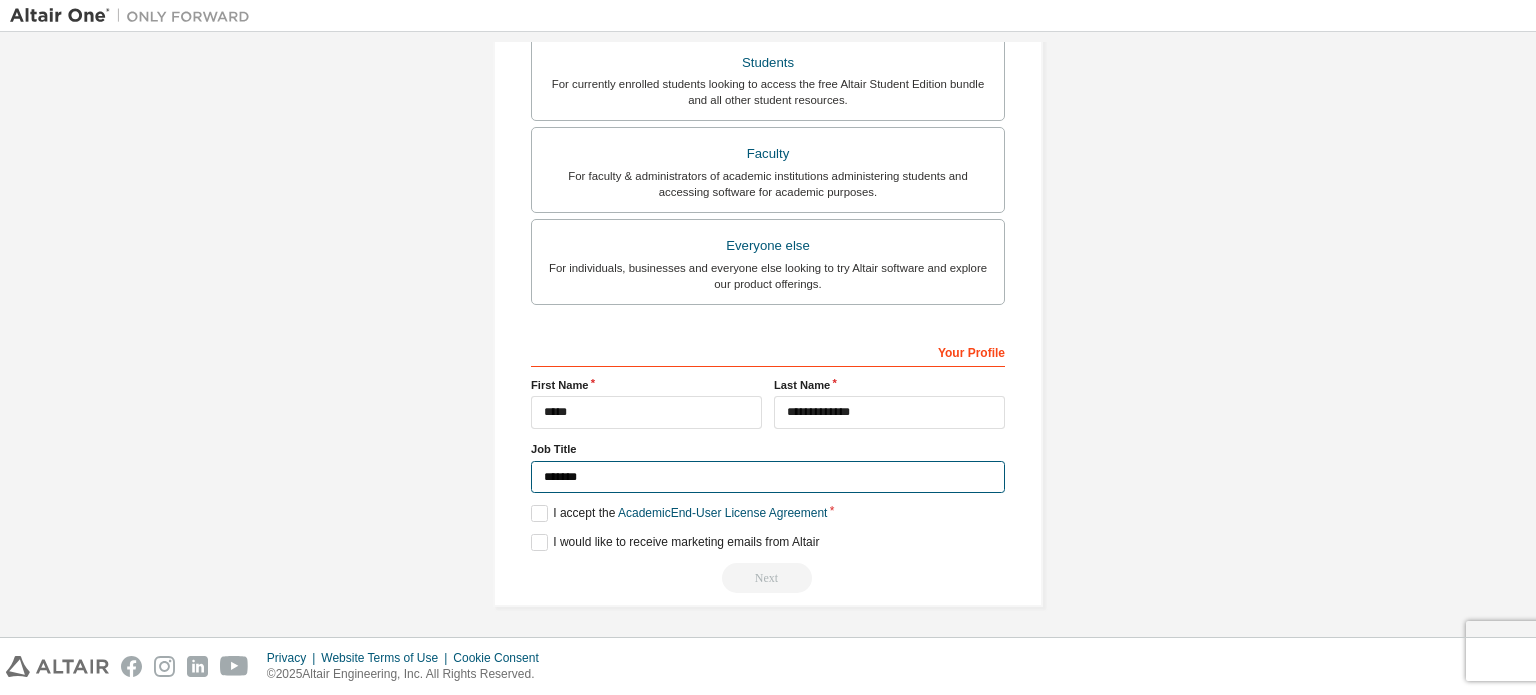 click on "*******" at bounding box center (768, 477) 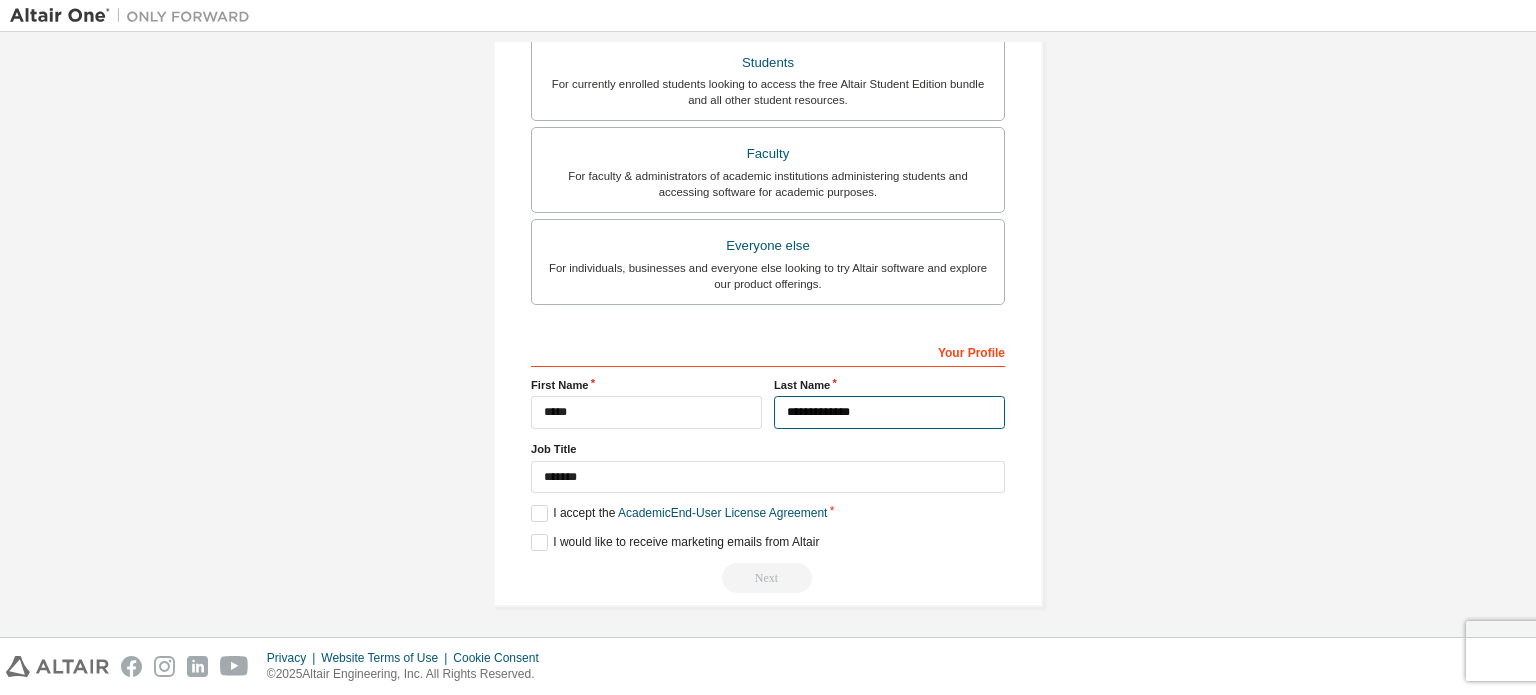 click on "**********" at bounding box center [889, 412] 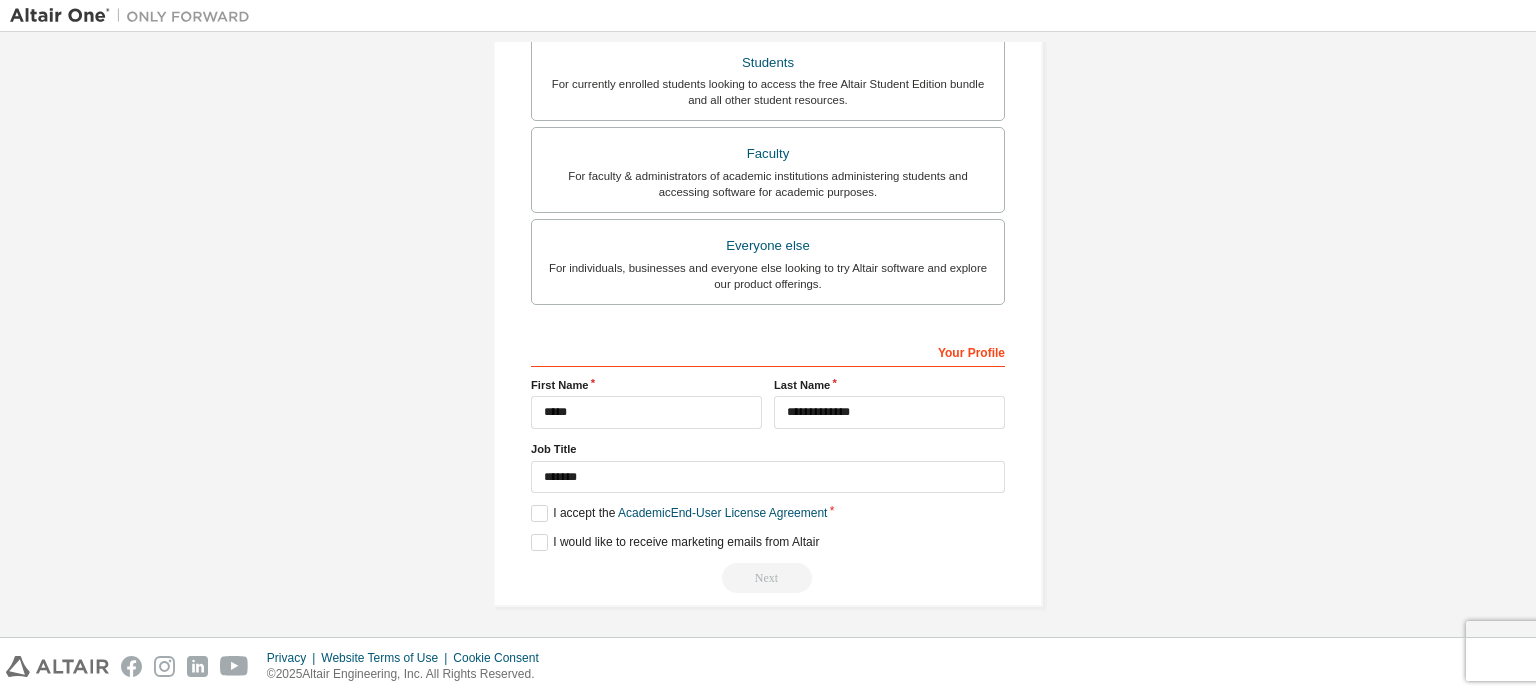 click on "**********" at bounding box center [768, 67] 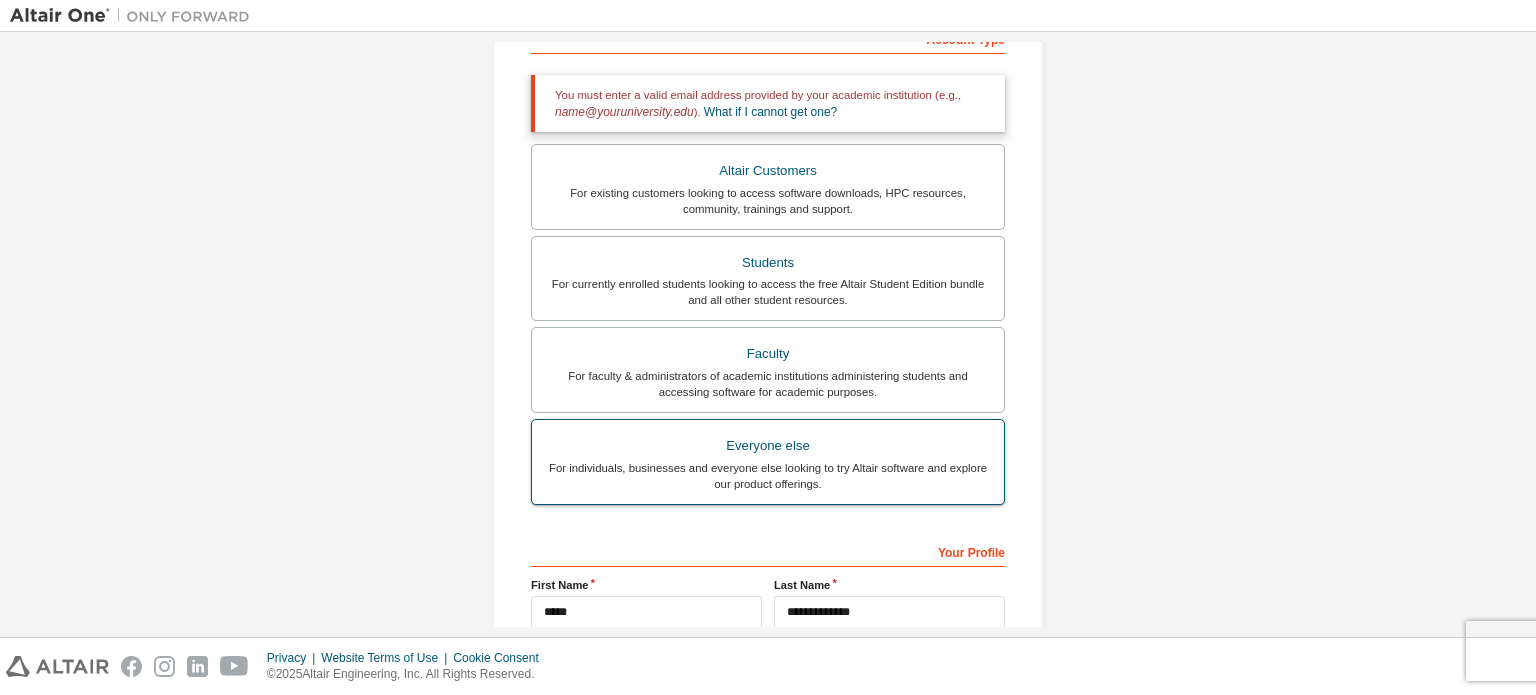 click on "For individuals, businesses and everyone else looking to try Altair software and explore our product offerings." at bounding box center [768, 476] 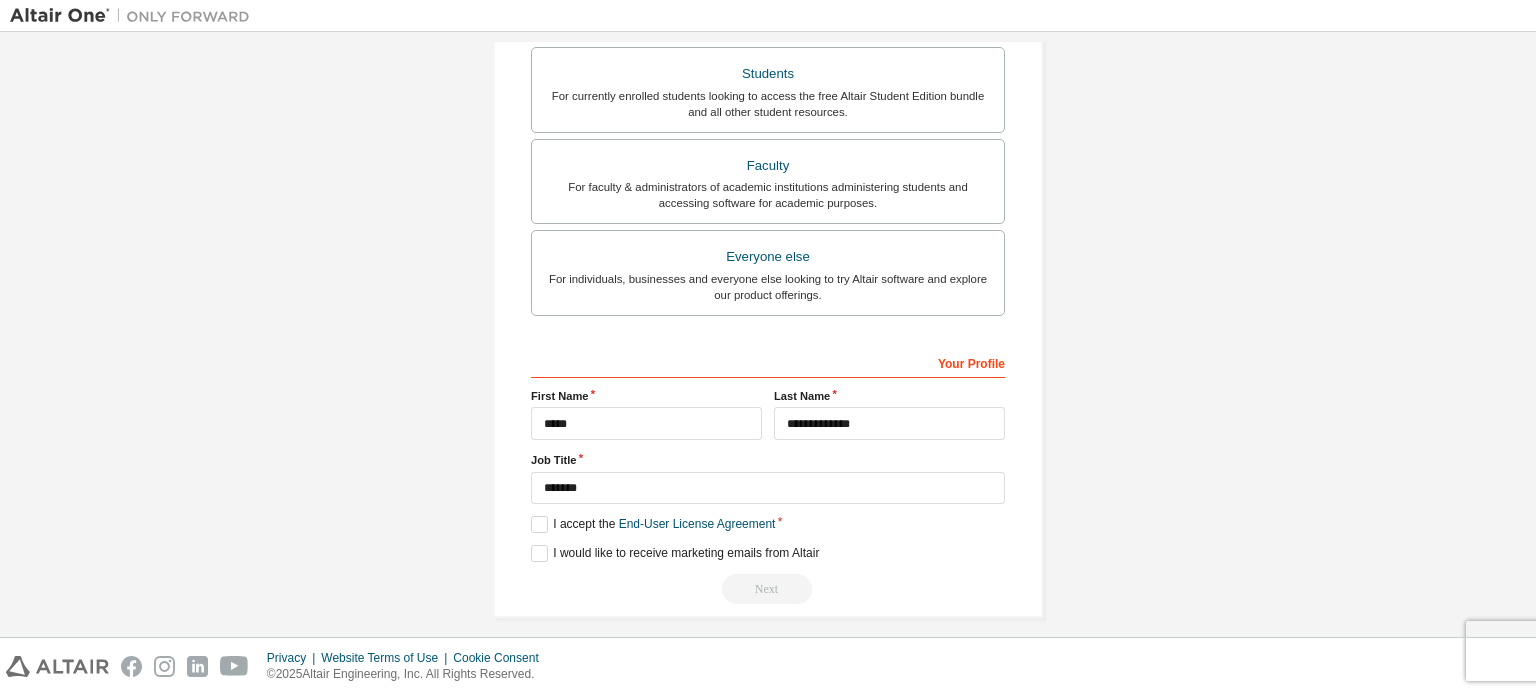 scroll, scrollTop: 469, scrollLeft: 0, axis: vertical 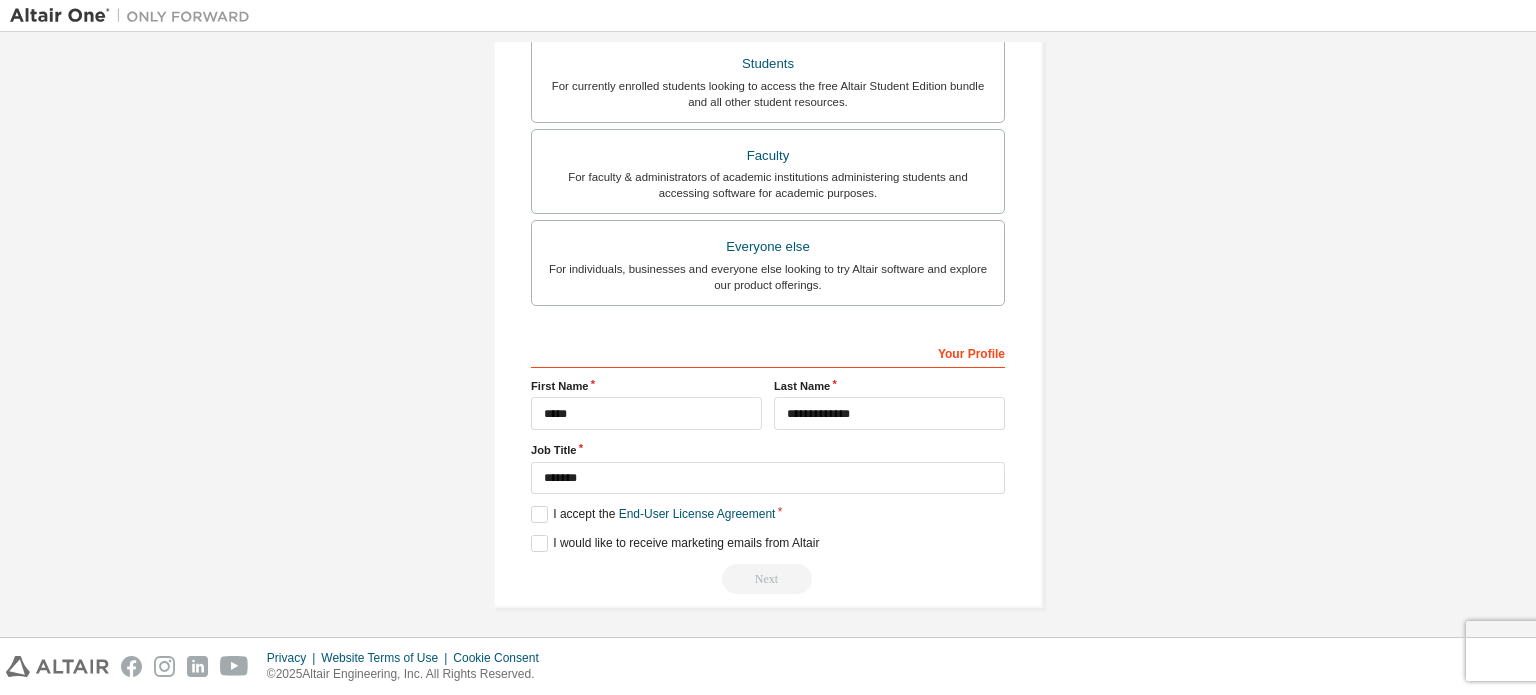 click on "Next" at bounding box center (768, 579) 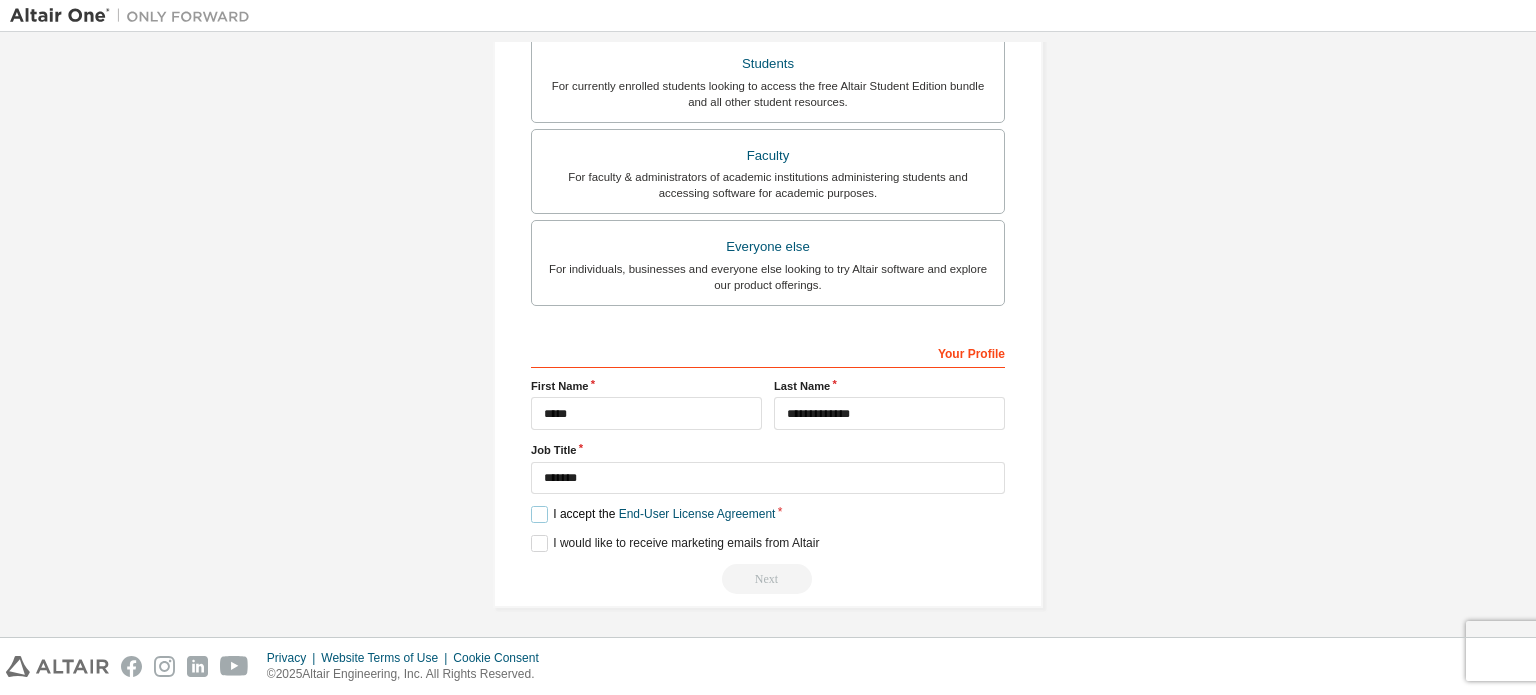 click on "I accept the    End-User License Agreement" at bounding box center (653, 514) 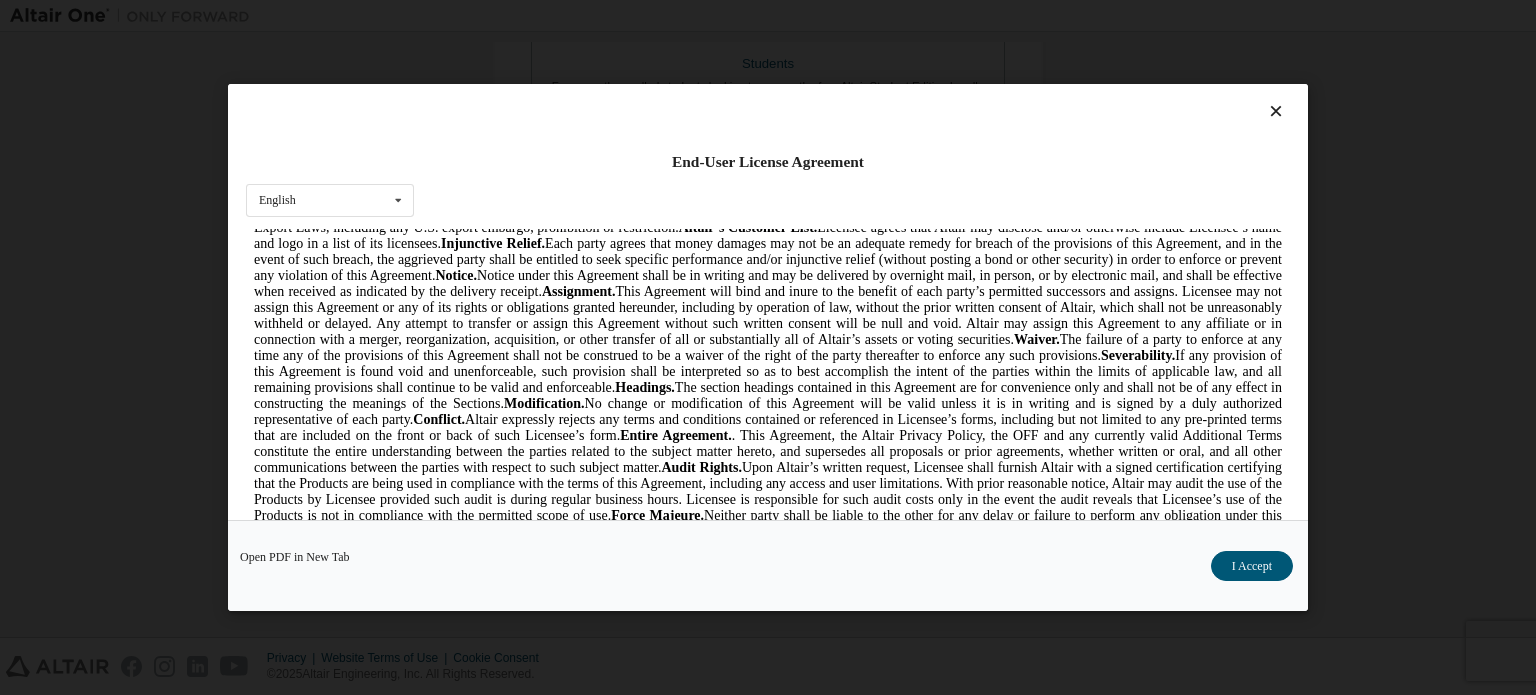 scroll, scrollTop: 5630, scrollLeft: 0, axis: vertical 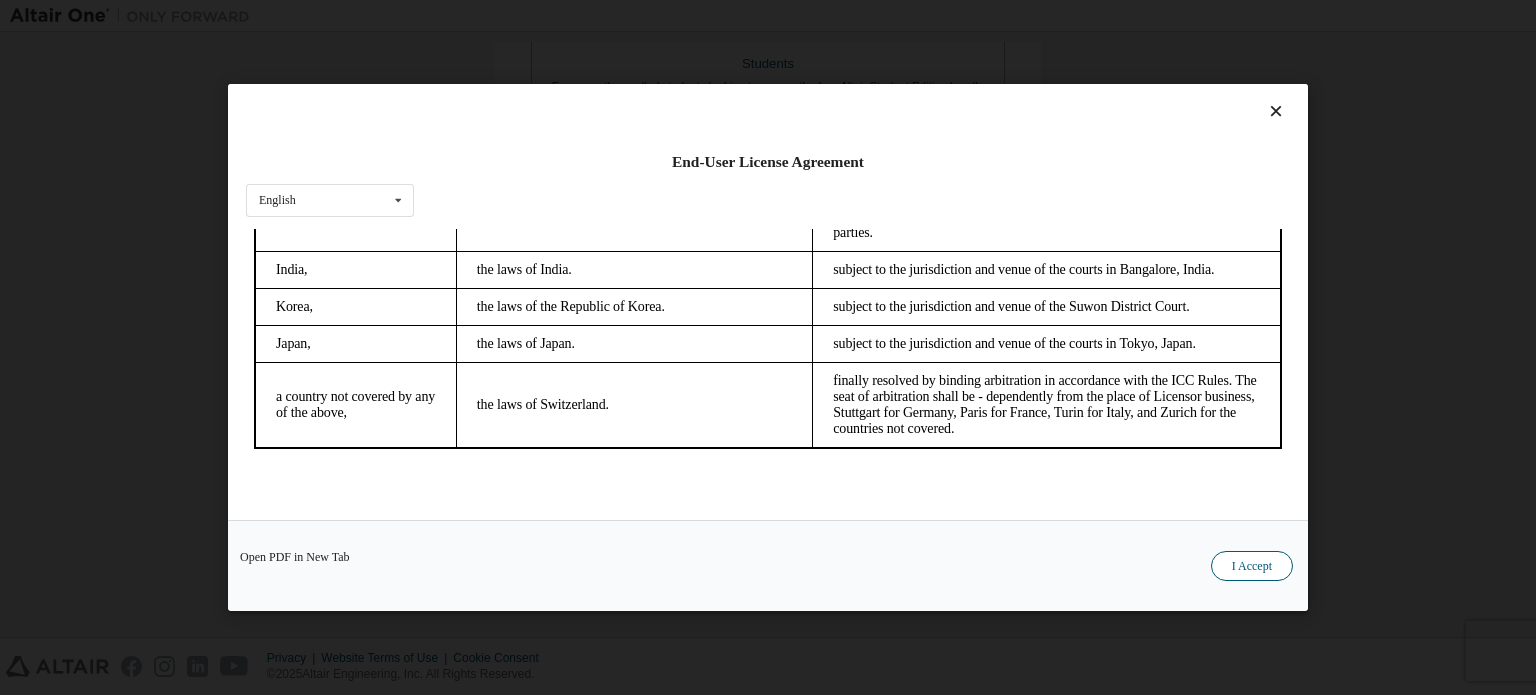 click on "I Accept" at bounding box center [1252, 566] 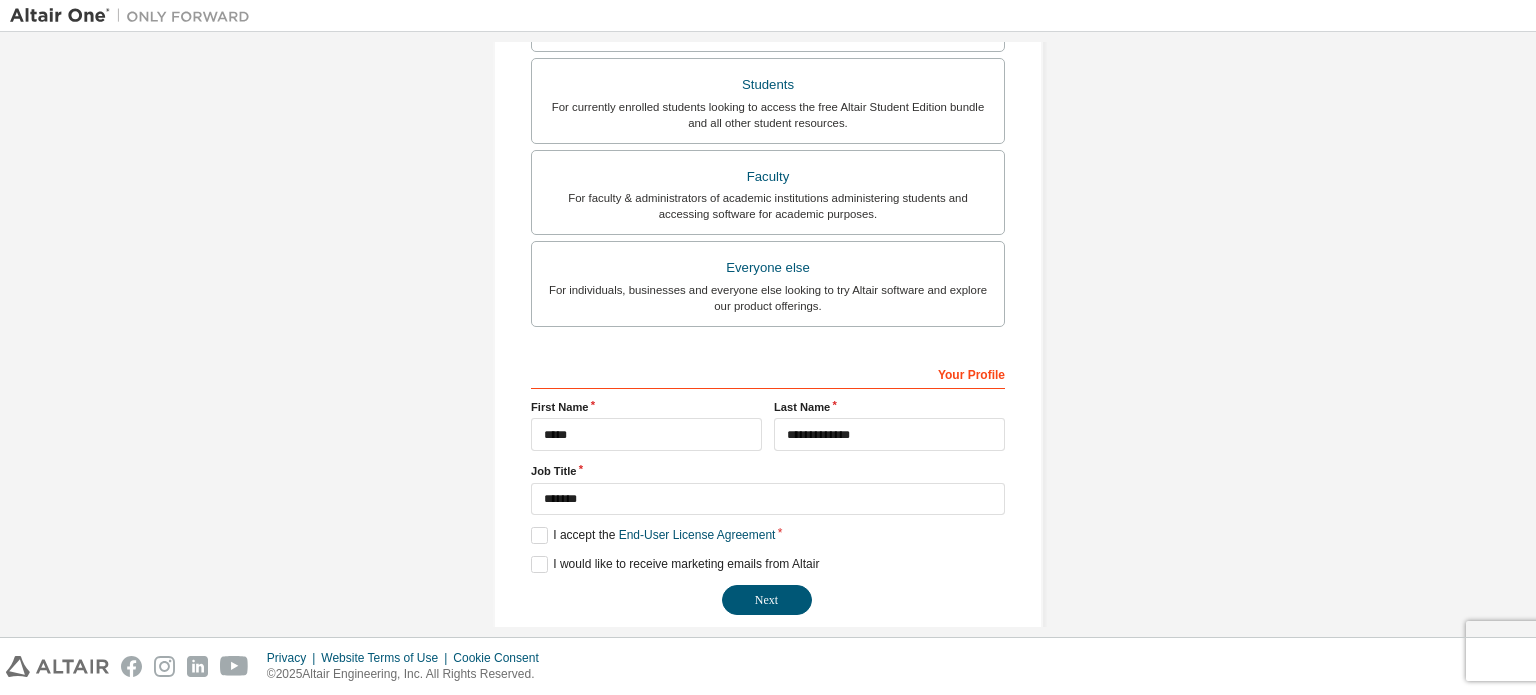 scroll, scrollTop: 469, scrollLeft: 0, axis: vertical 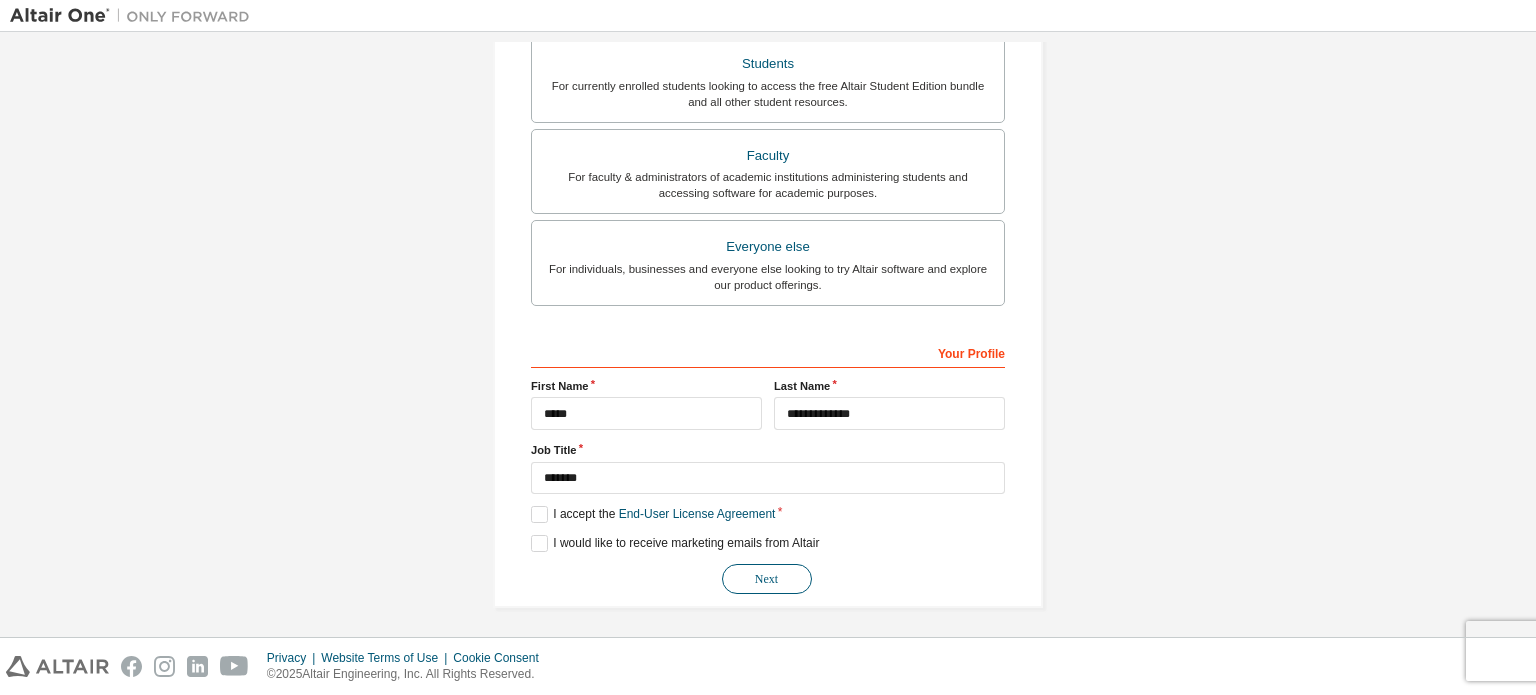 click on "Next" at bounding box center (767, 579) 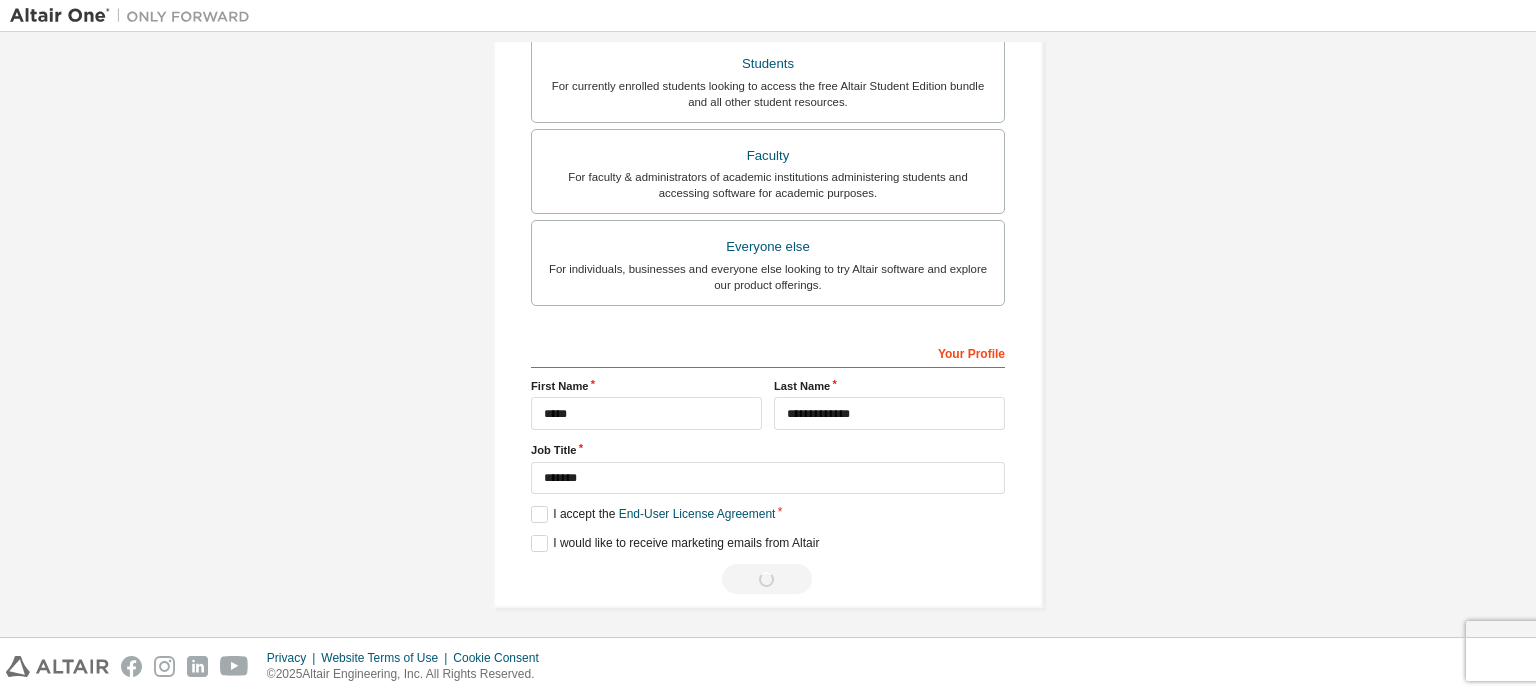 scroll, scrollTop: 0, scrollLeft: 0, axis: both 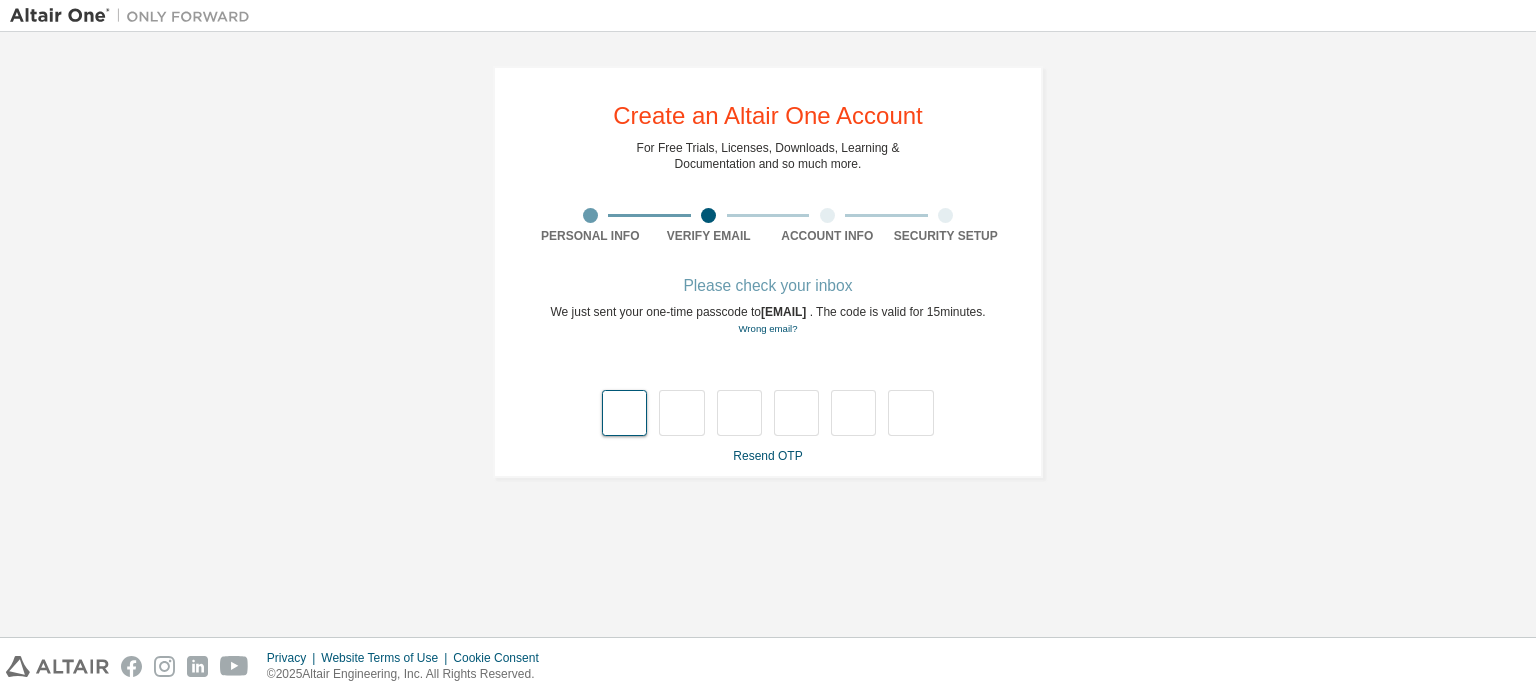 click at bounding box center (624, 413) 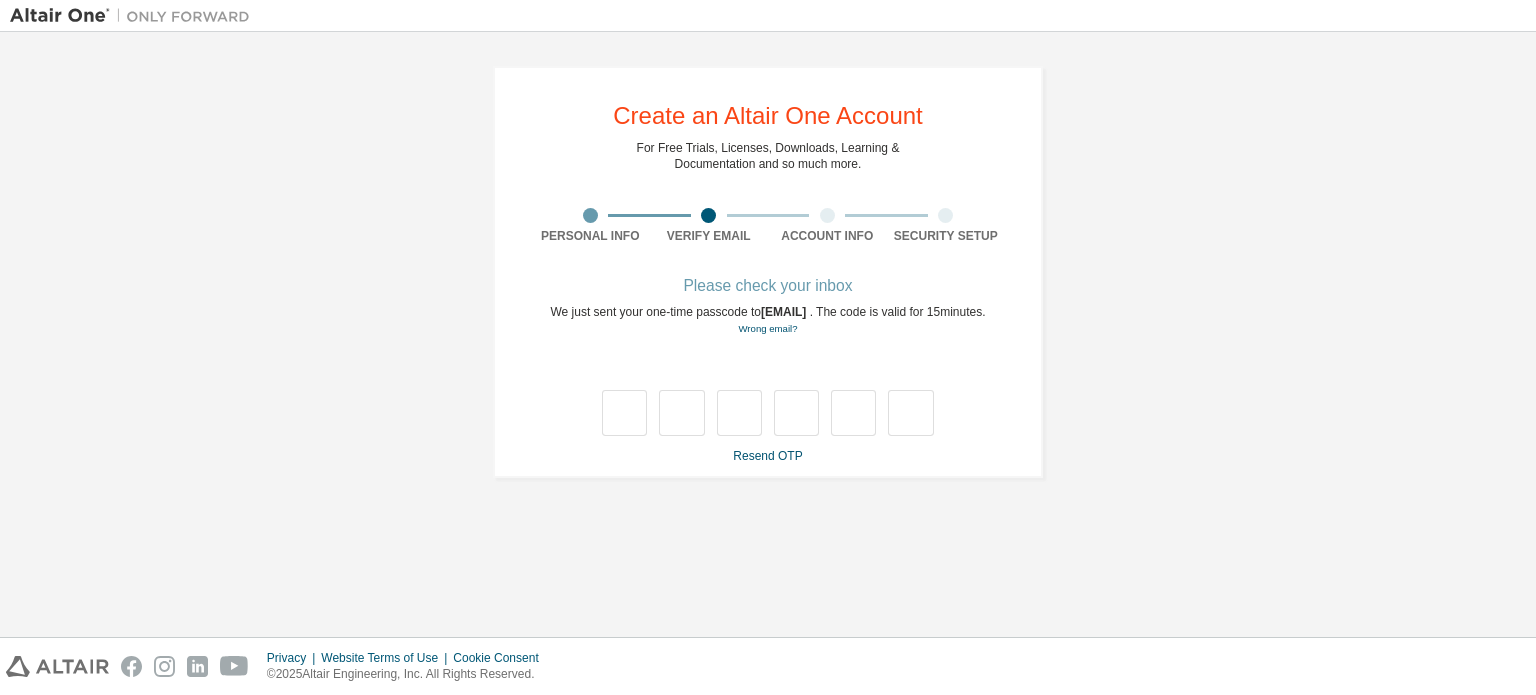 type on "*" 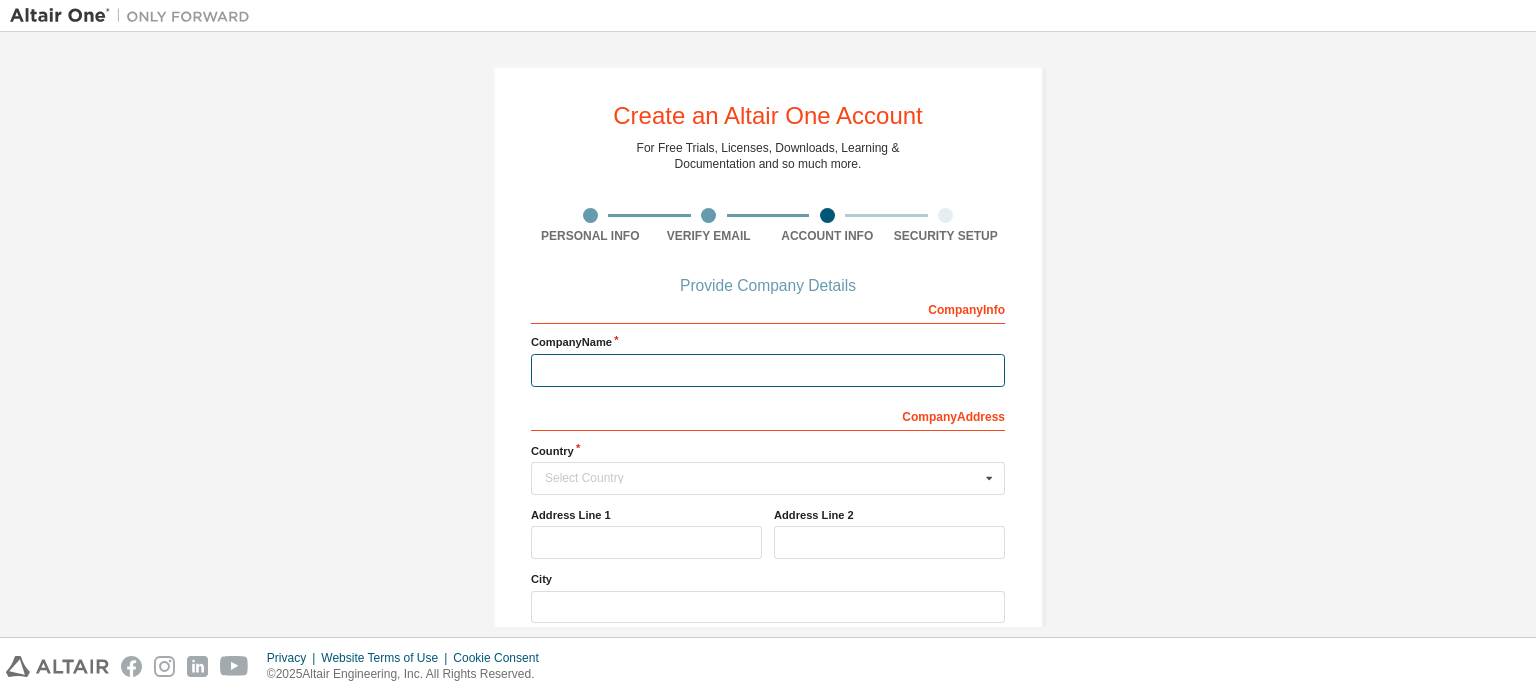 click at bounding box center [768, 370] 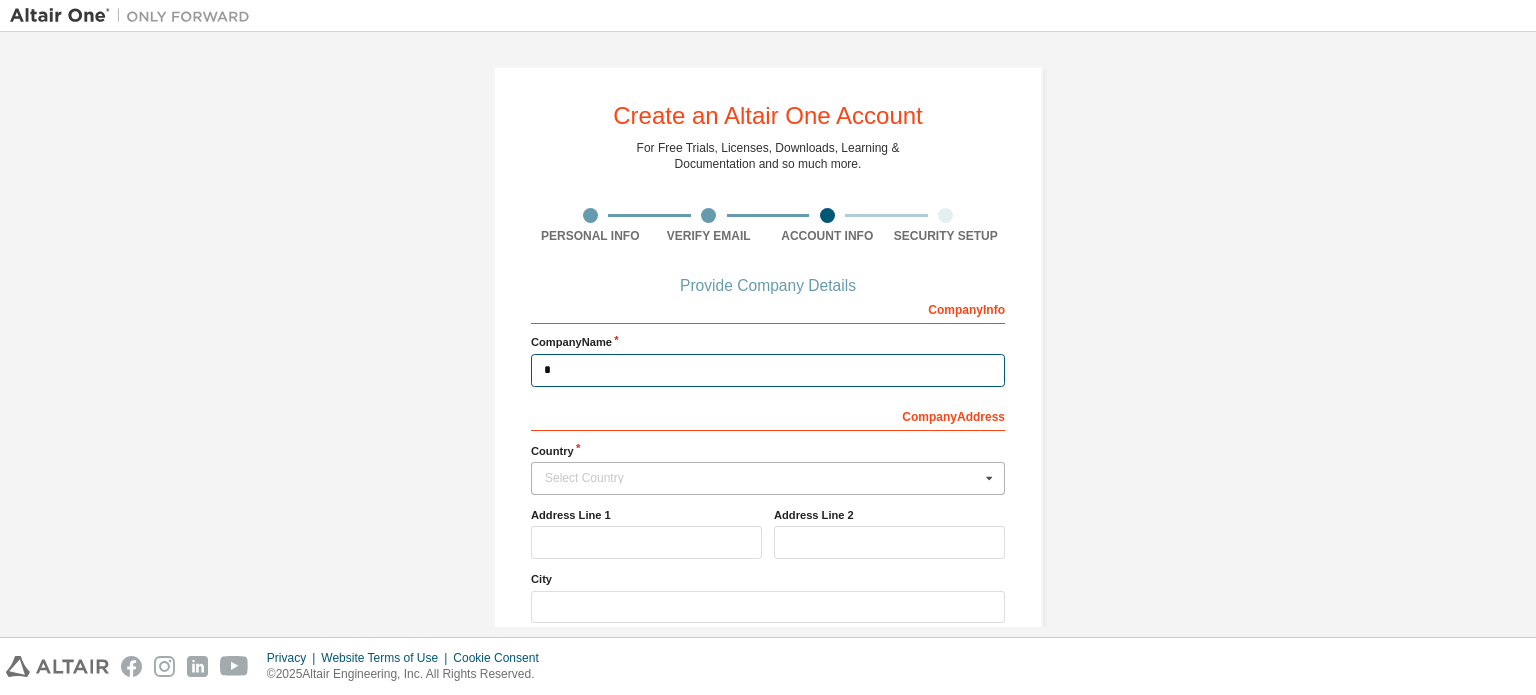 type on "*" 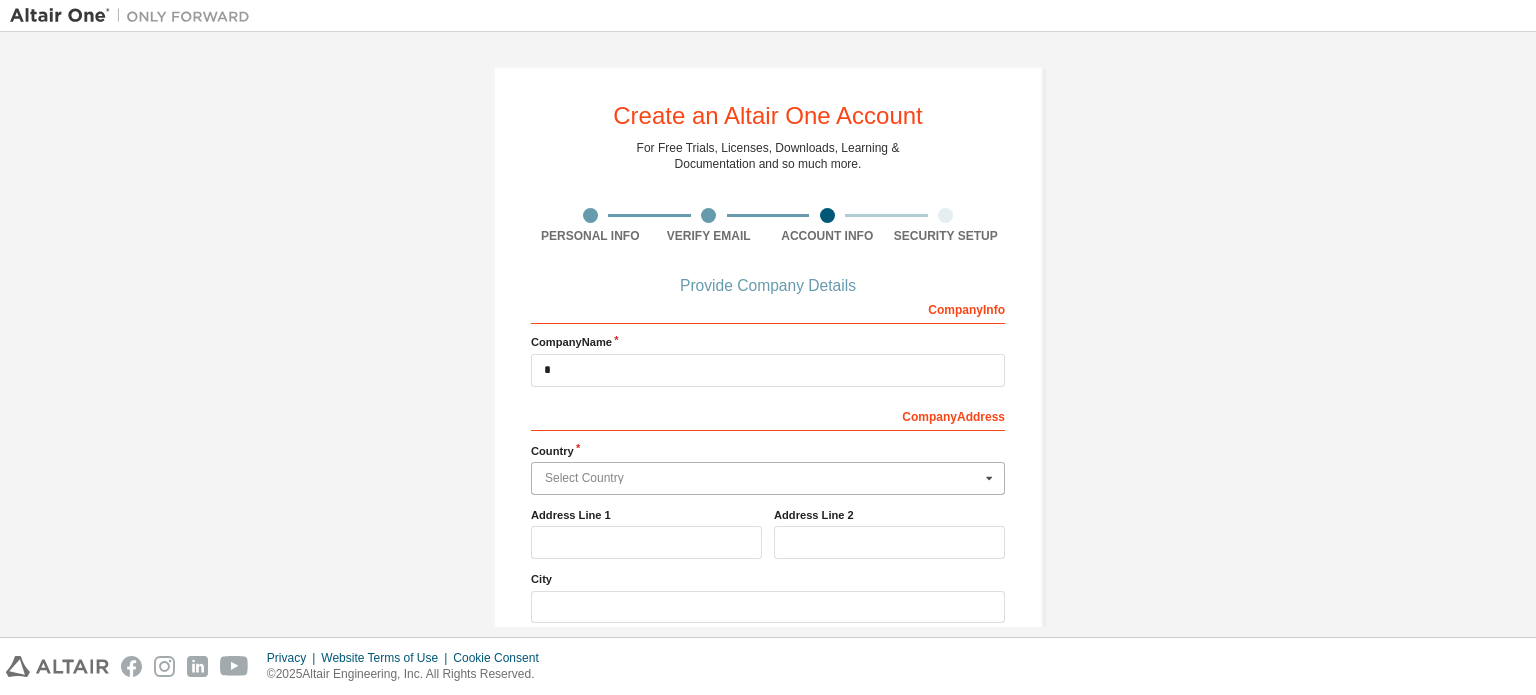 click at bounding box center [769, 478] 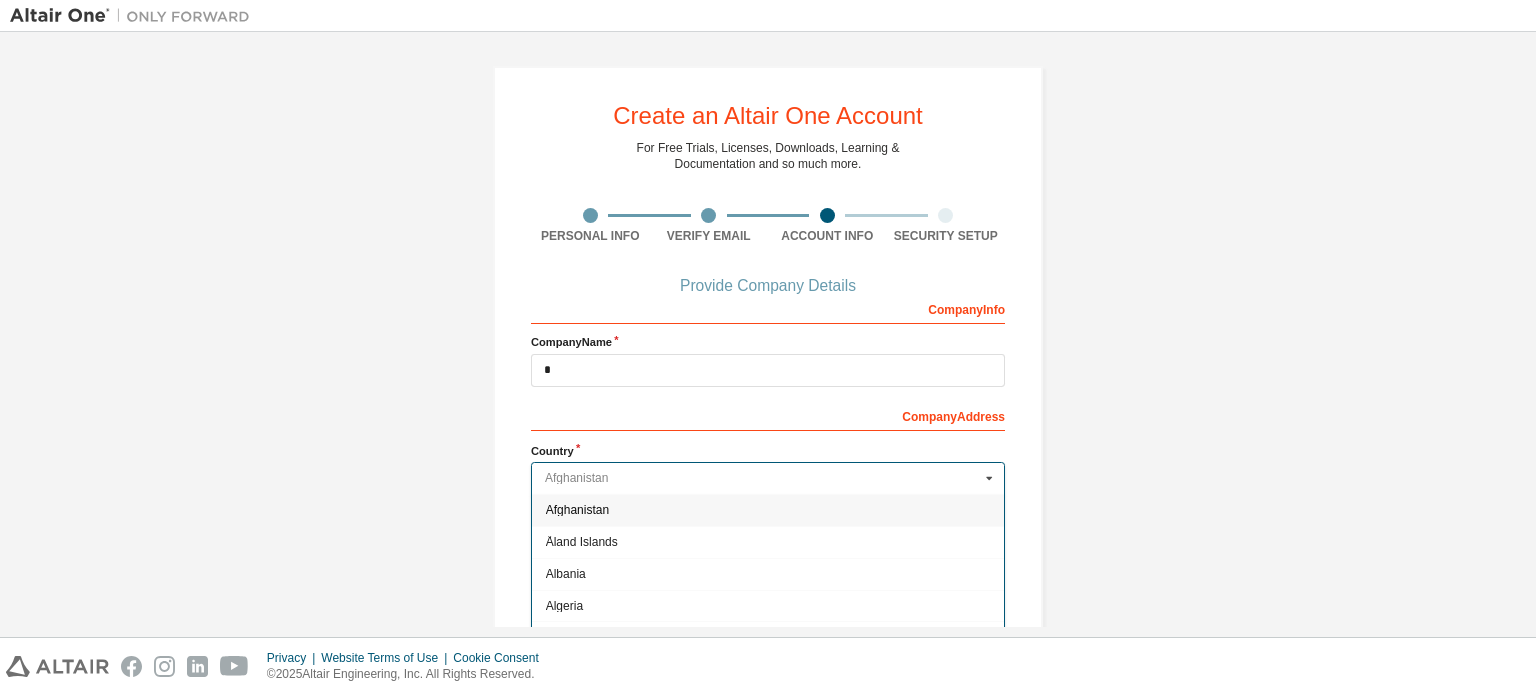 type on "*" 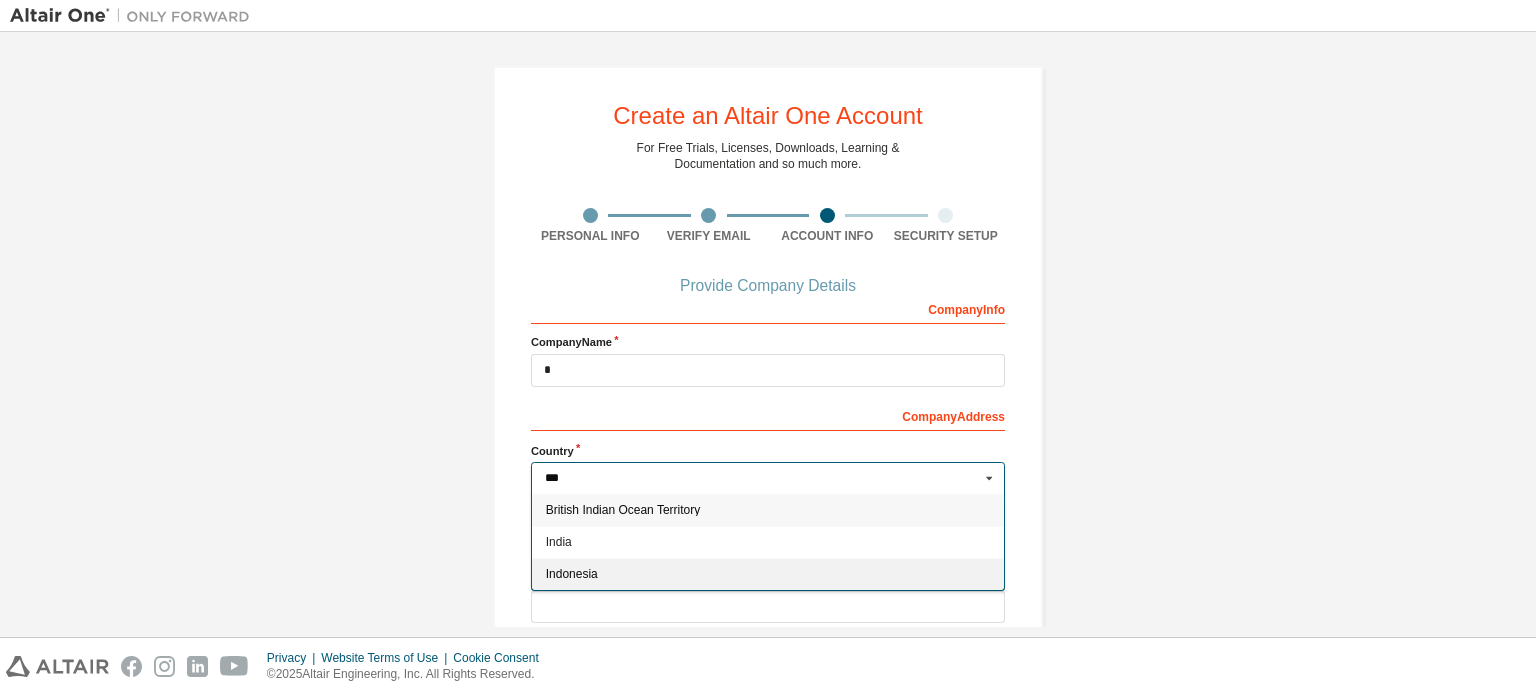 type on "***" 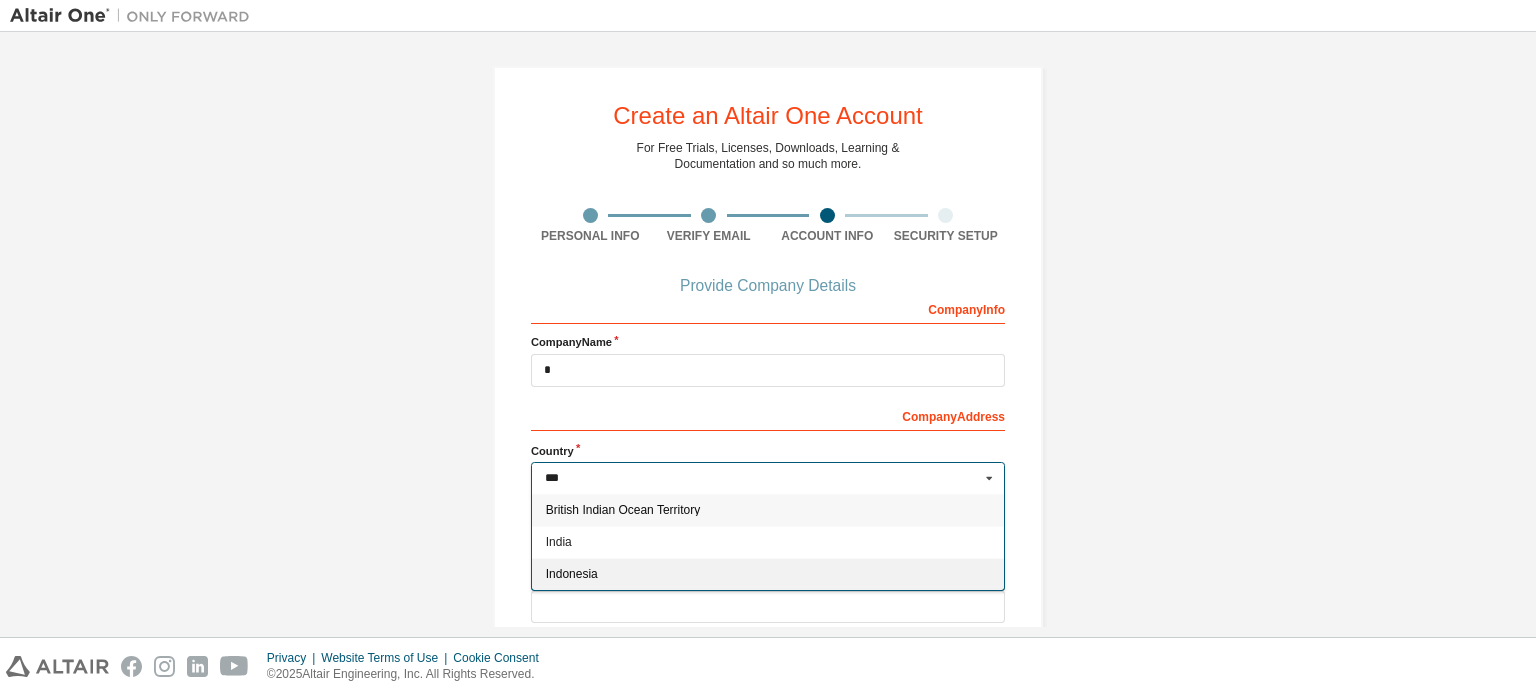 click on "Indonesia" at bounding box center (768, 574) 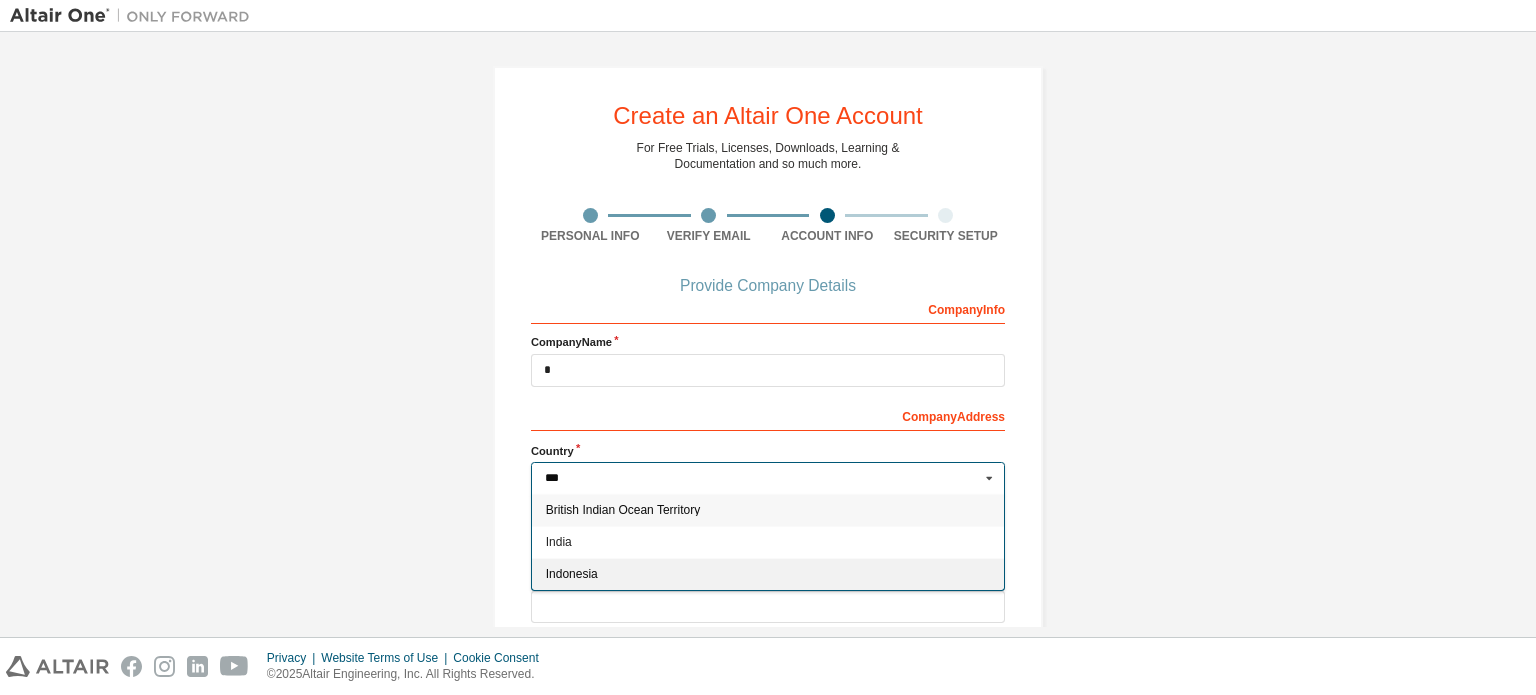 type on "***" 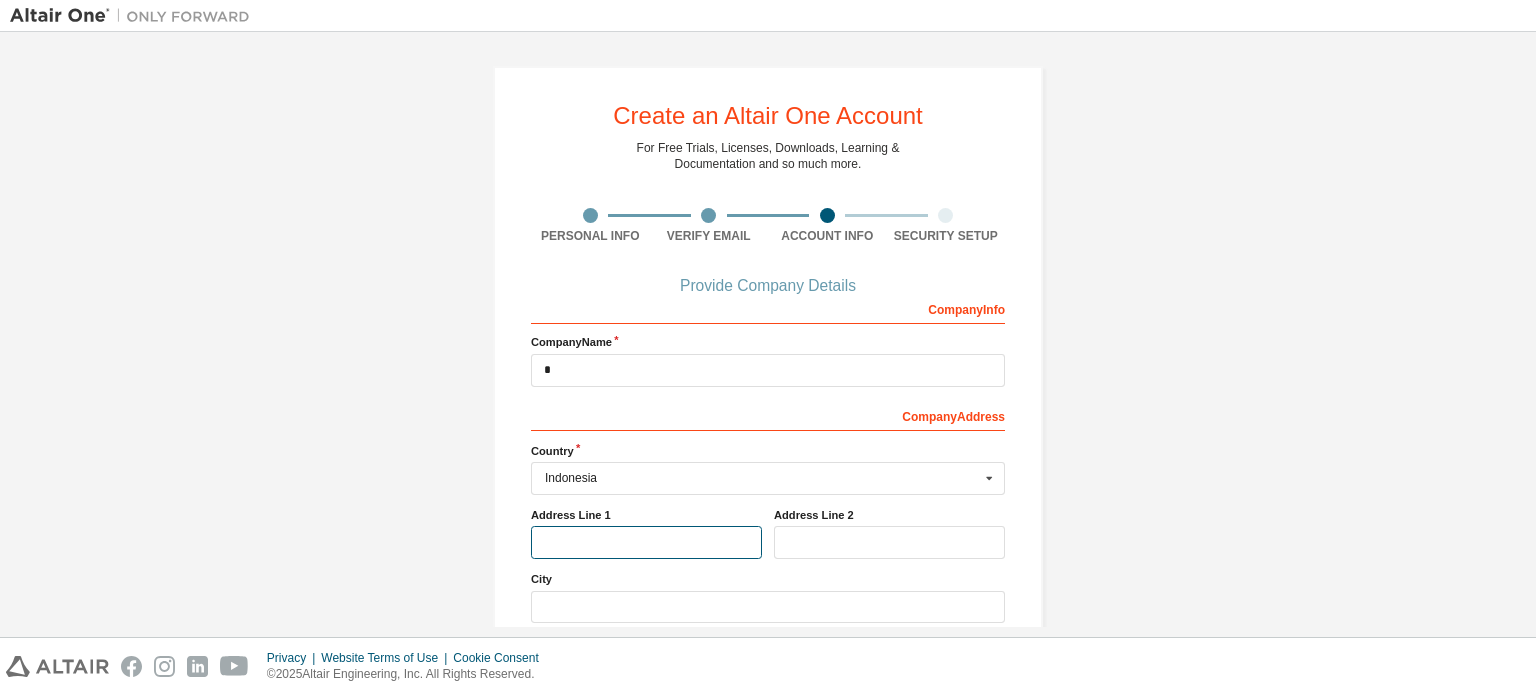 click at bounding box center (646, 542) 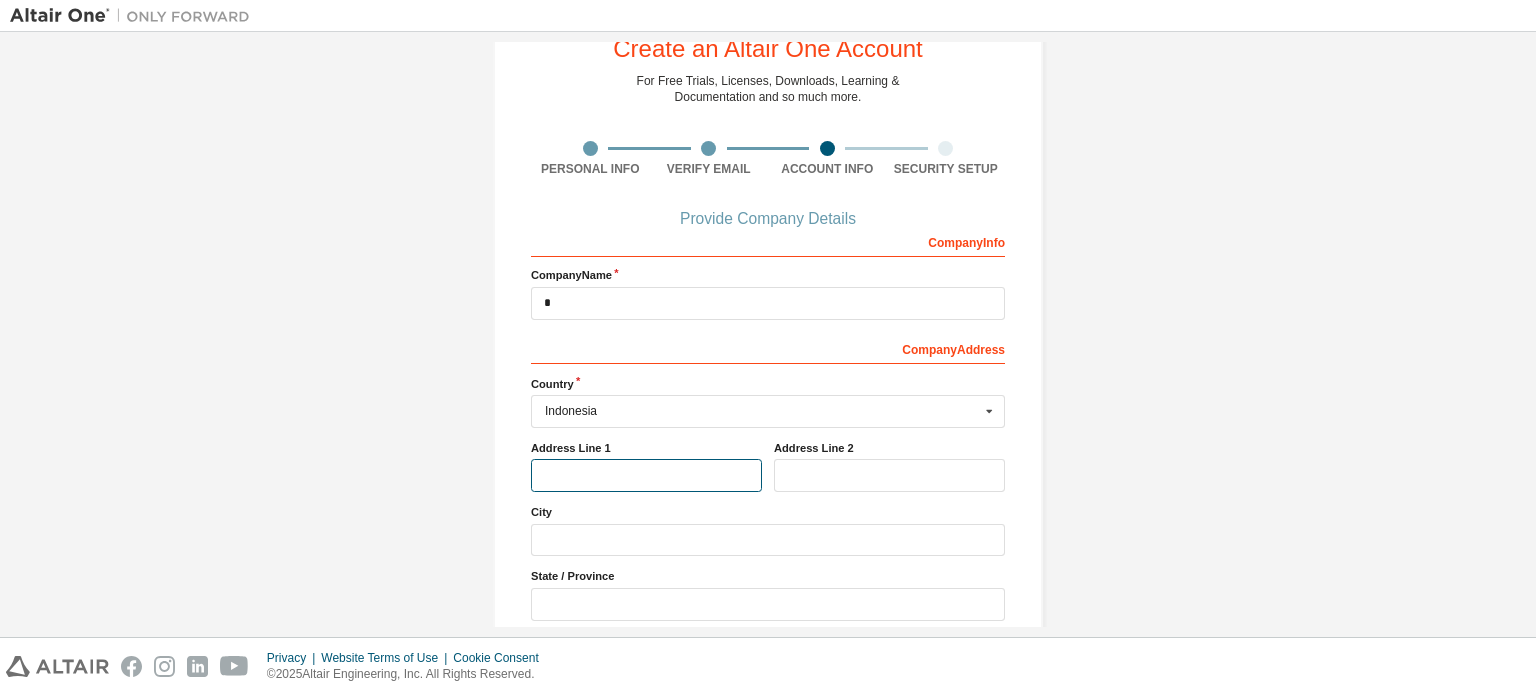 scroll, scrollTop: 100, scrollLeft: 0, axis: vertical 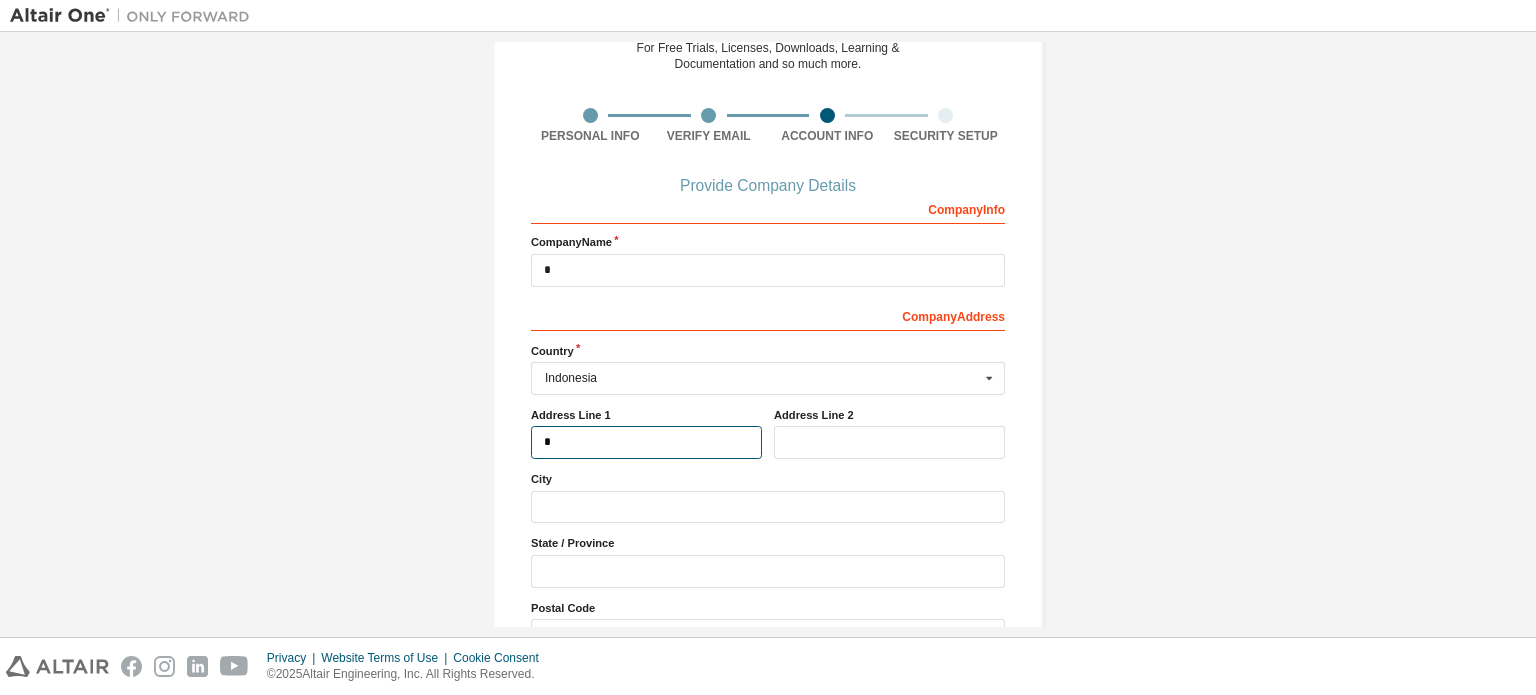type on "*" 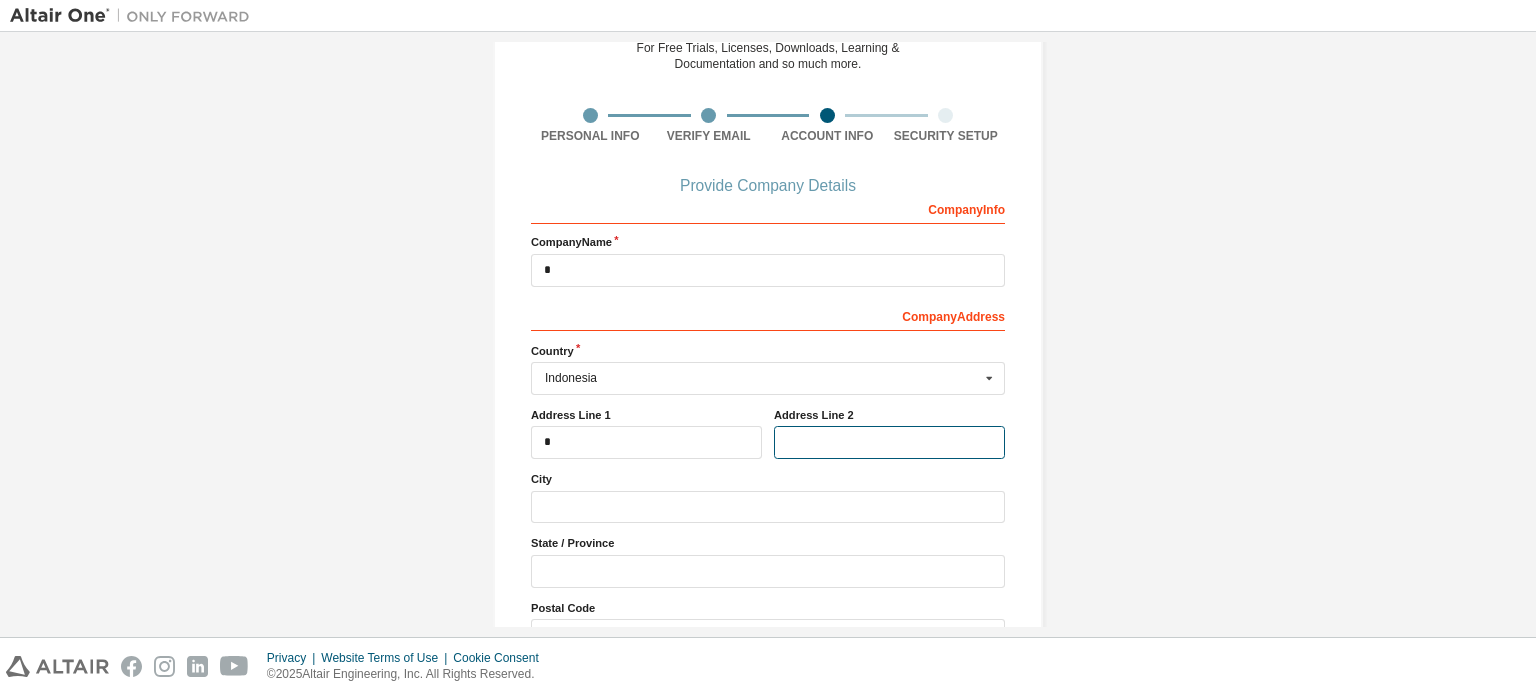 click at bounding box center (889, 442) 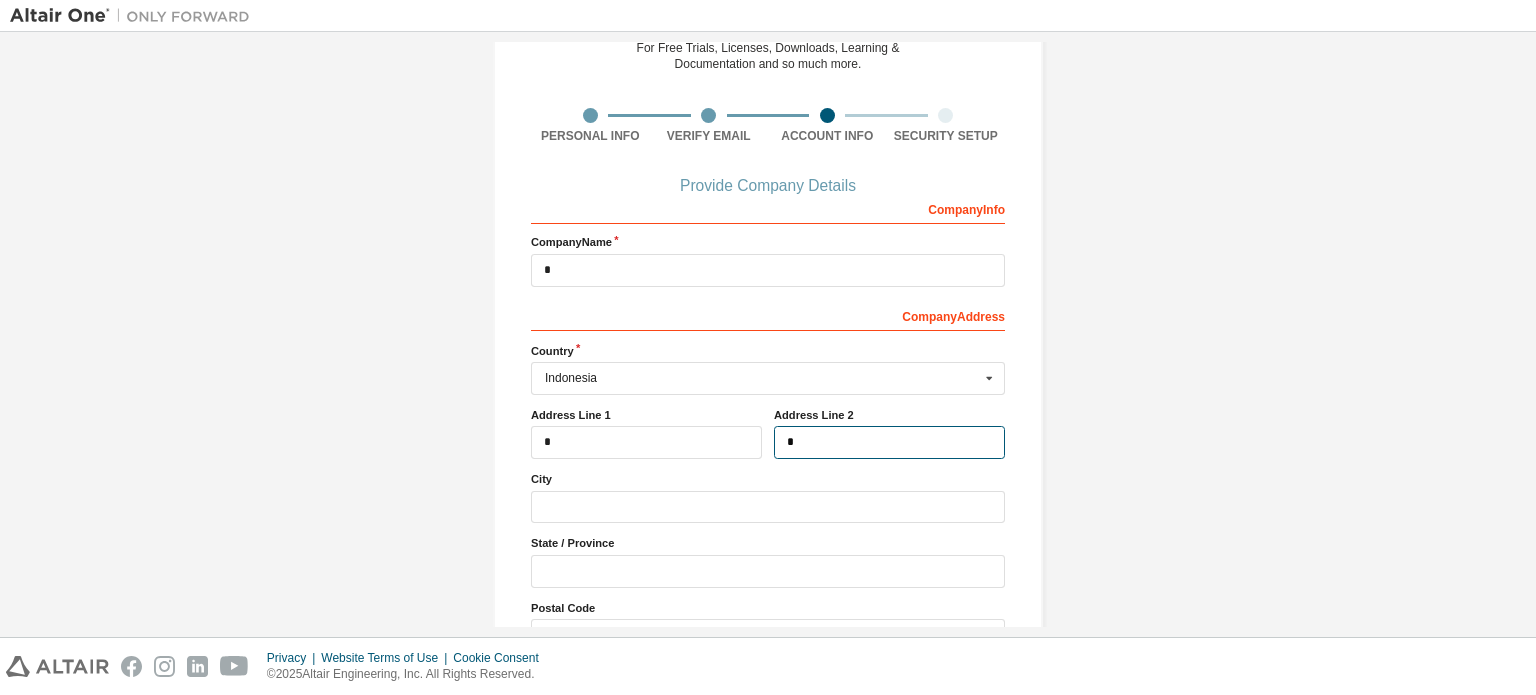 type on "*" 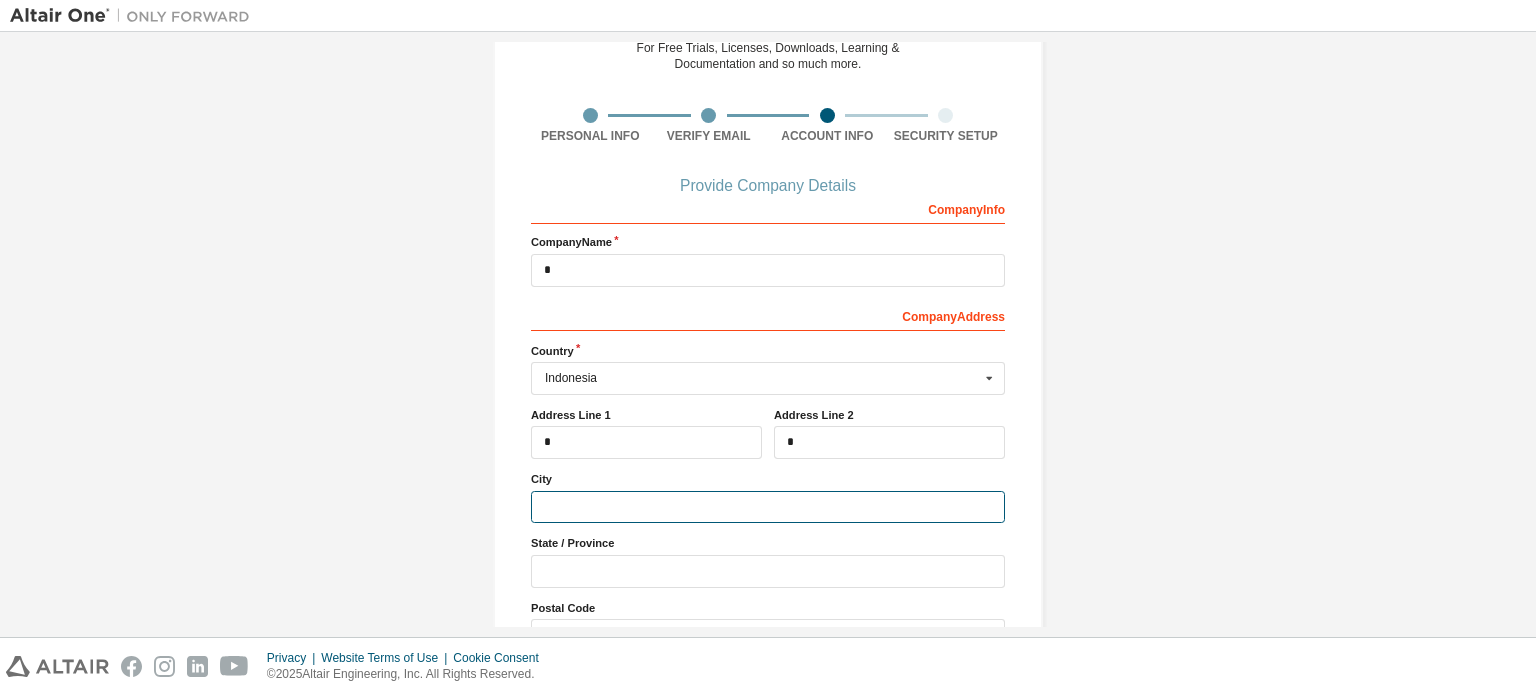 click at bounding box center (768, 507) 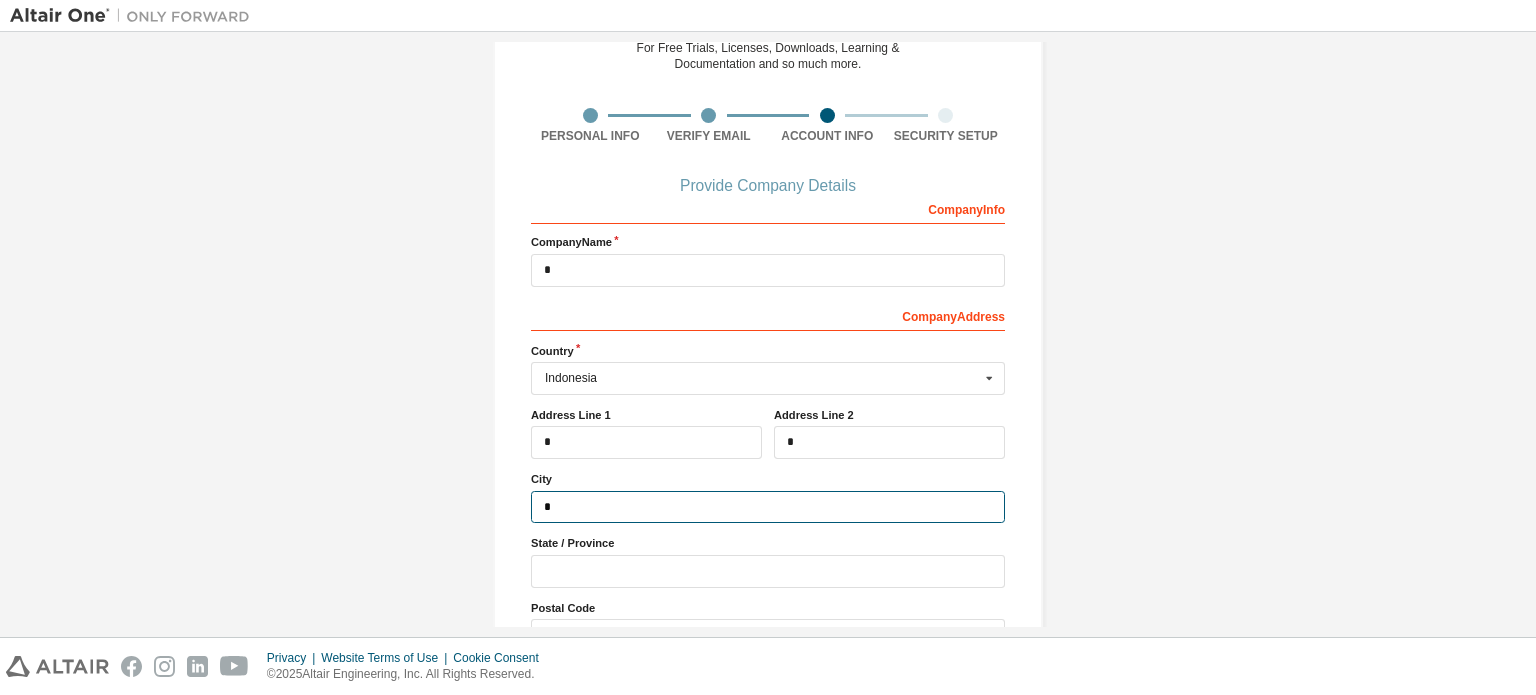 type on "*" 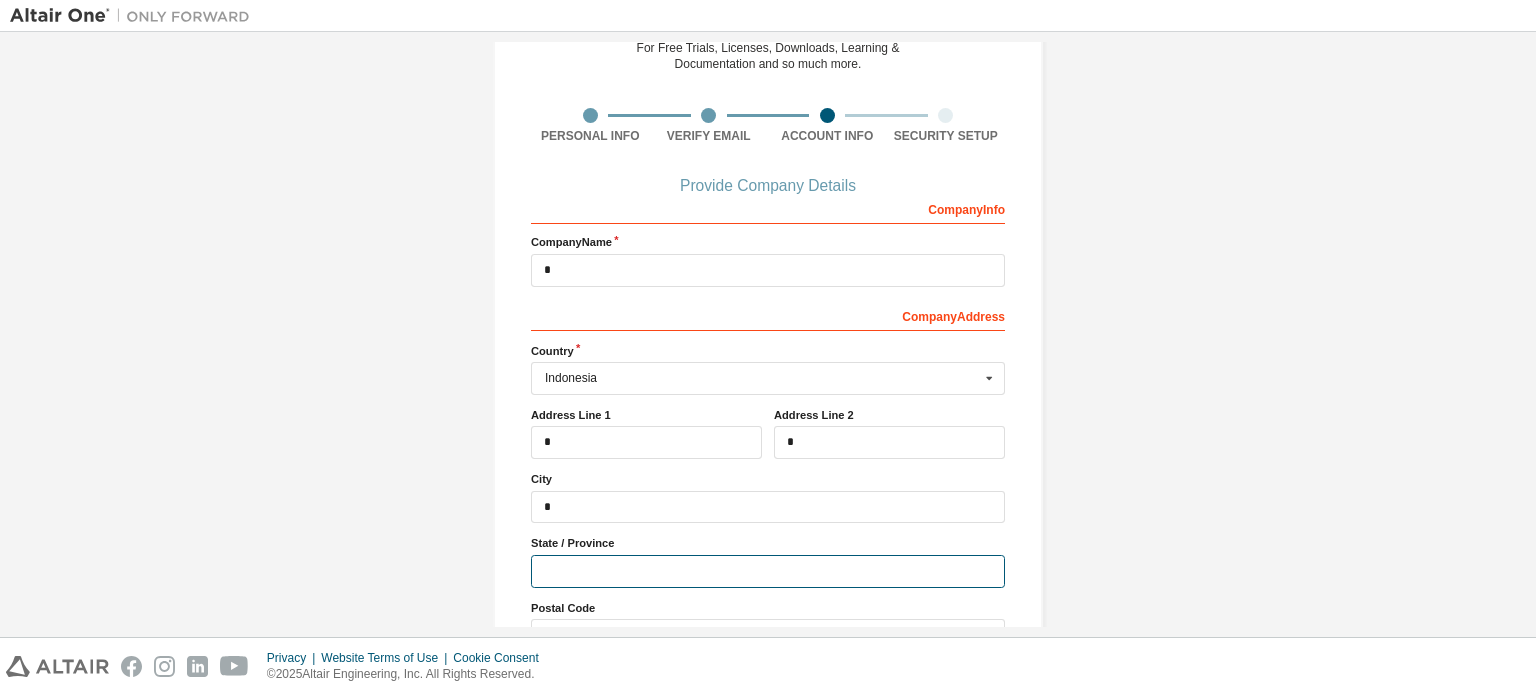 click at bounding box center (768, 571) 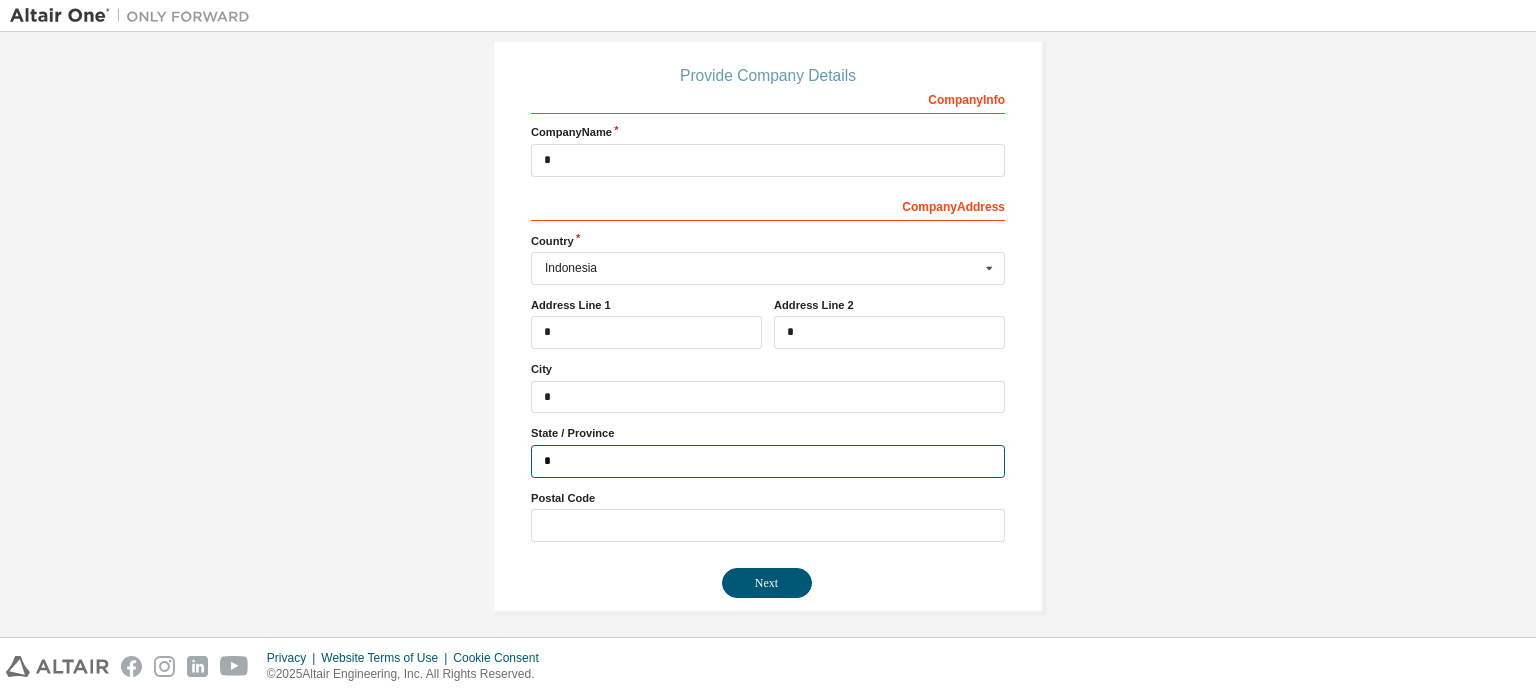 scroll, scrollTop: 214, scrollLeft: 0, axis: vertical 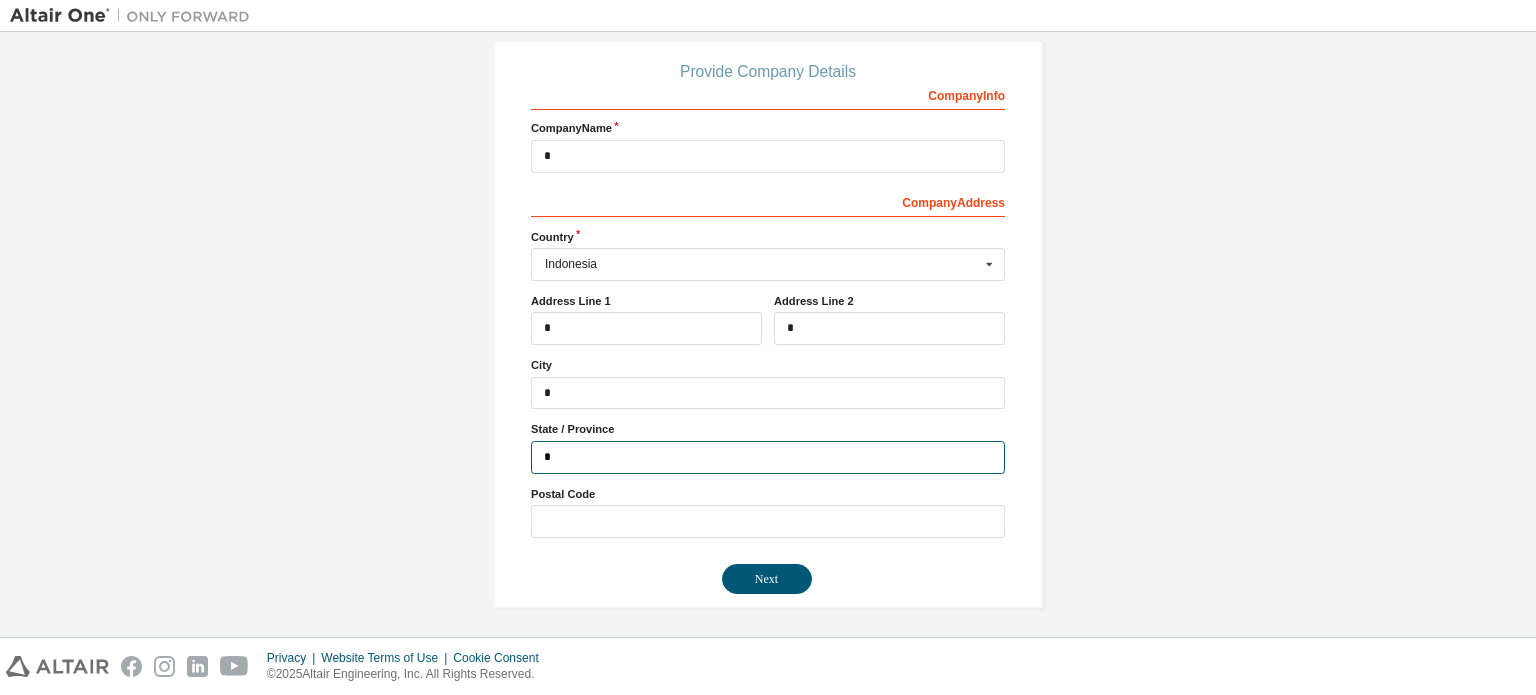 type on "*" 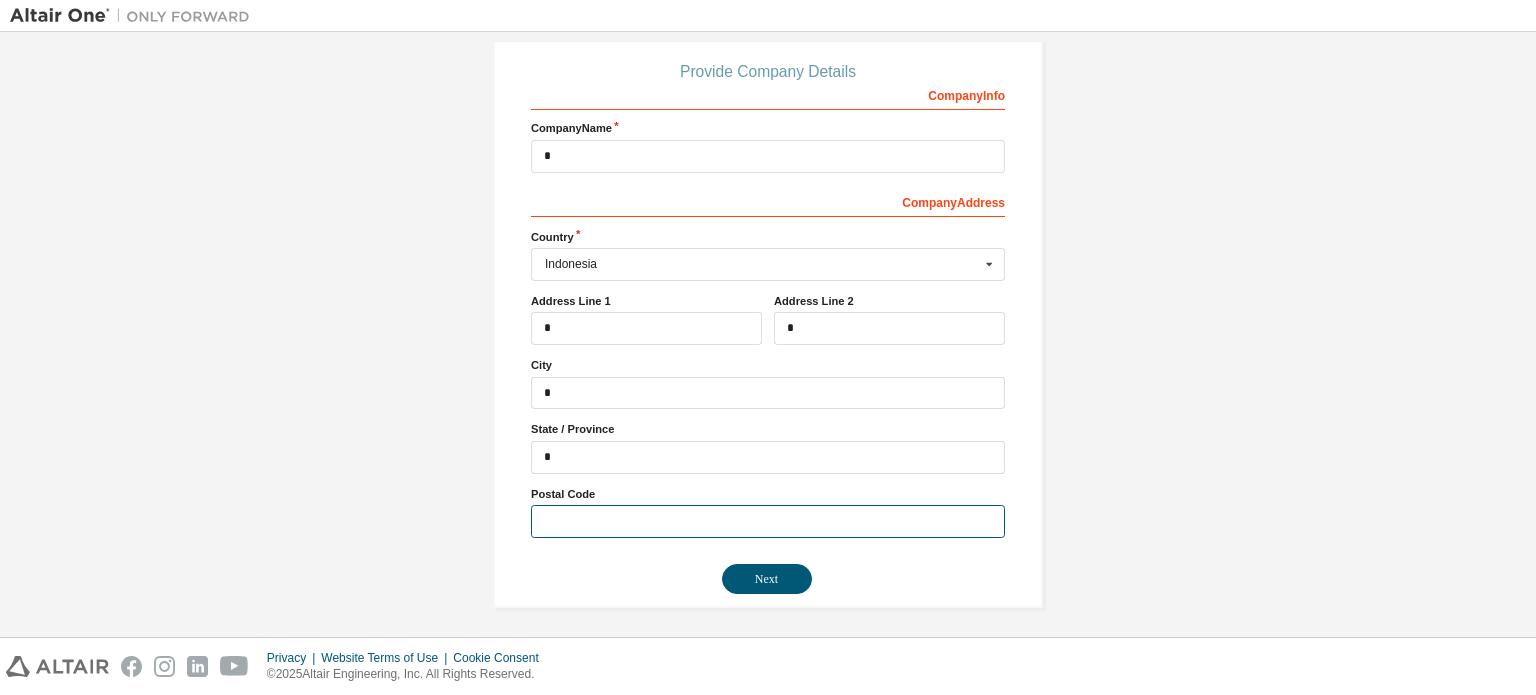 click at bounding box center [768, 521] 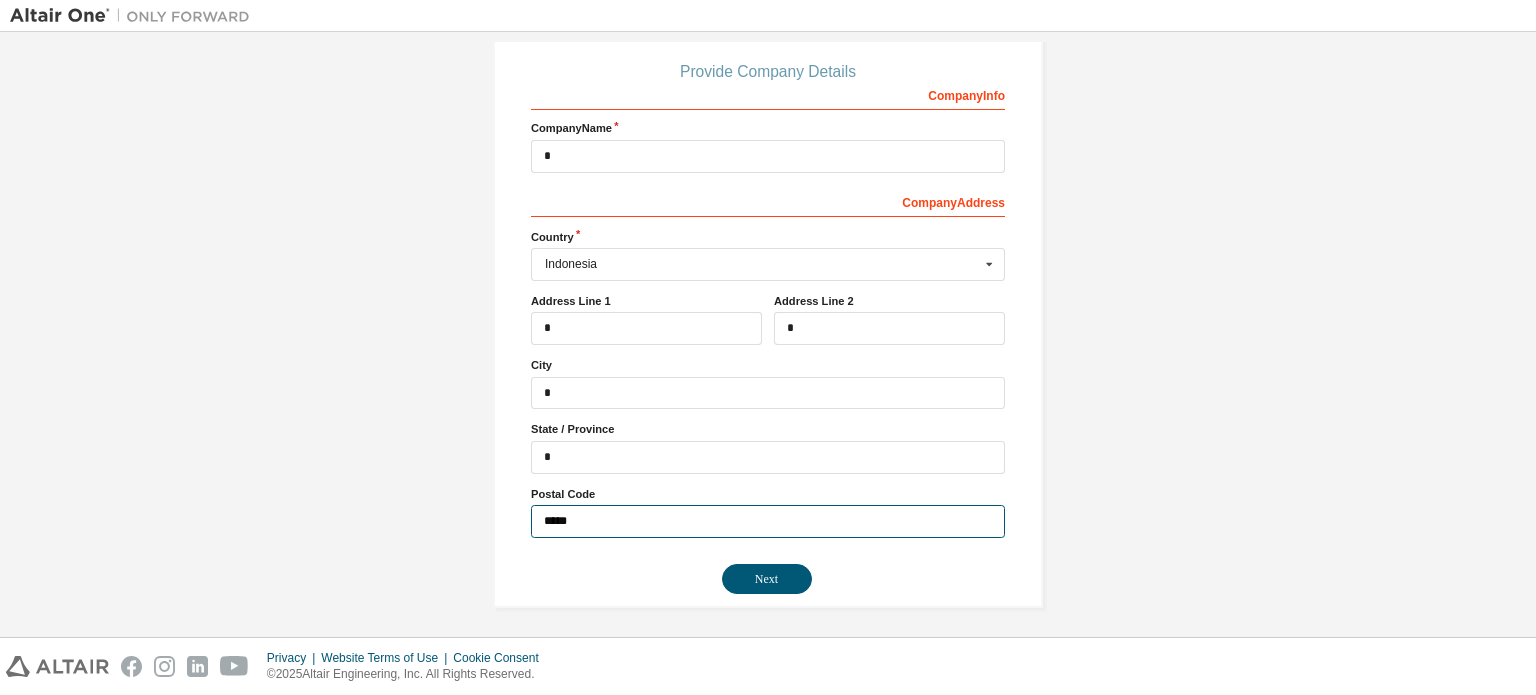 type on "*****" 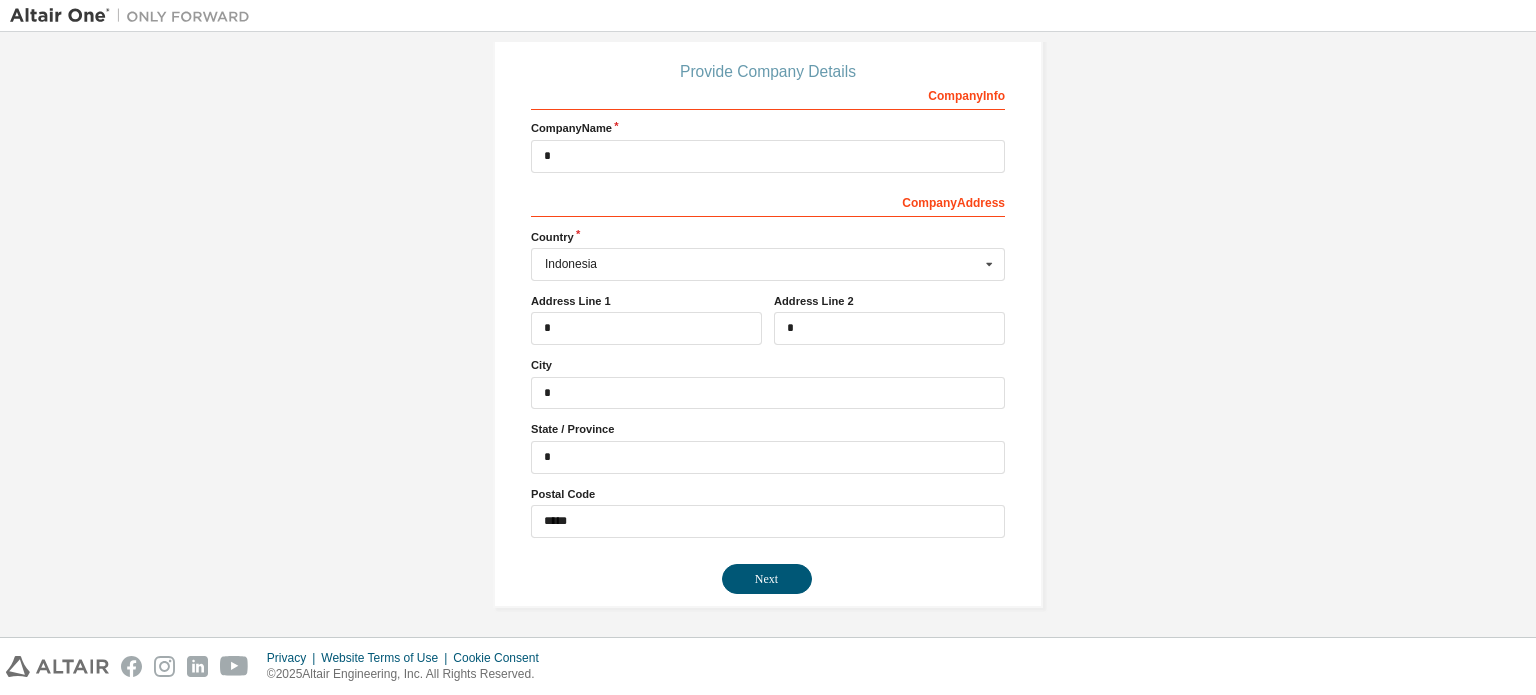 click on "Create an Altair One Account For Free Trials, Licenses, Downloads, Learning &  Documentation and so much more. Personal Info Verify Email Account Info Security Setup Provide Company Details Company  Info Company  Name * Company  Address *** Country Indonesia Afghanistan Åland Islands Albania Algeria American Samoa Andorra Angola Anguilla Antarctica Antigua and Barbuda Argentina Armenia Aruba Australia Austria Azerbaijan Bahamas Bahrain Bangladesh Barbados Belgium Belize Benin Bermuda Bhutan Bolivia (Plurinational State of) Bonaire, Sint Eustatius and Saba Bosnia and Herzegovina Botswana Bouvet Island Brazil British Indian Ocean Territory Brunei Darussalam Bulgaria Burkina Faso Burundi Cabo Verde Cambodia Cameroon Canada Cayman Islands Central African Republic Chad Chile China Christmas Island Cocos (Keeling) Islands Colombia Comoros Congo Congo (Democratic Republic of the) Cook Islands Costa Rica Côte d'Ivoire Croatia Curaçao Cyprus Czech Republic Denmark Djibouti Dominica Dominican Republic Ecuador Egypt" at bounding box center (768, 230) 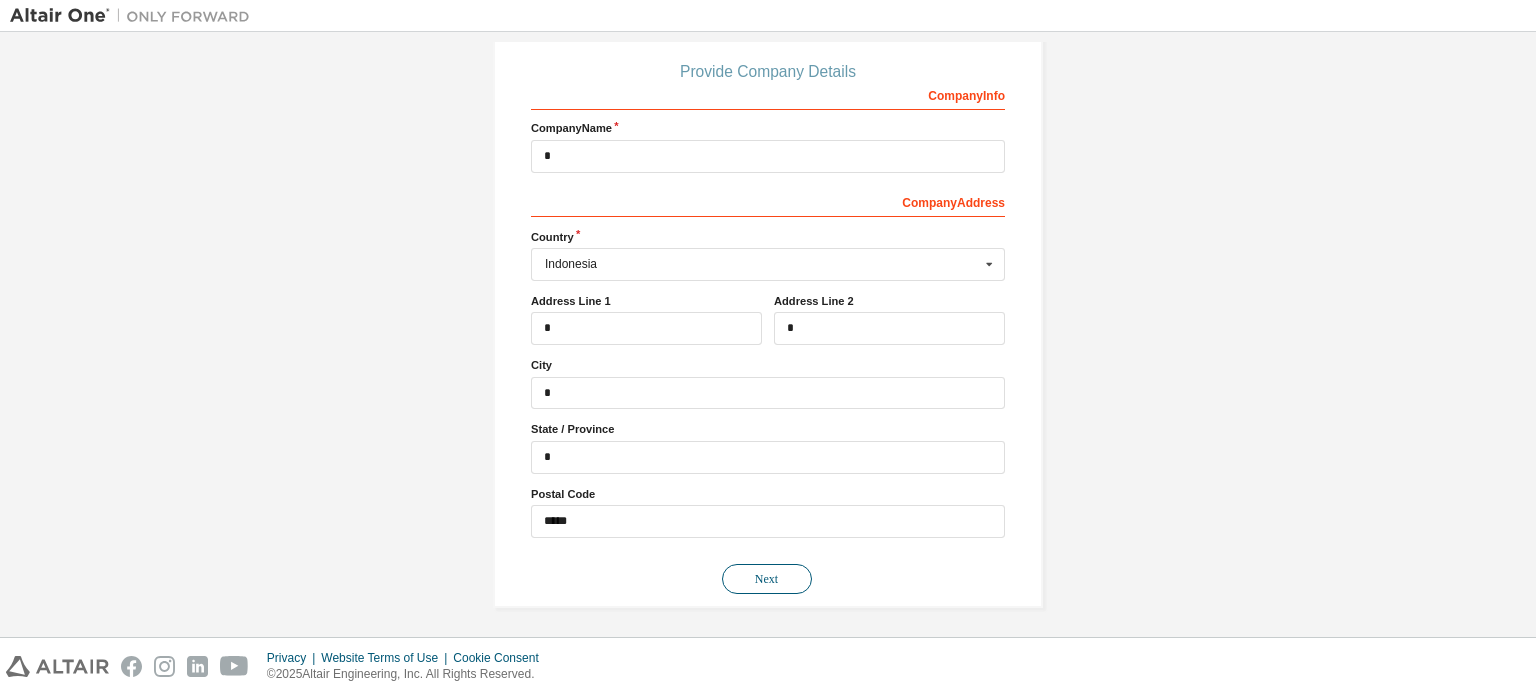 click on "Next" at bounding box center (767, 579) 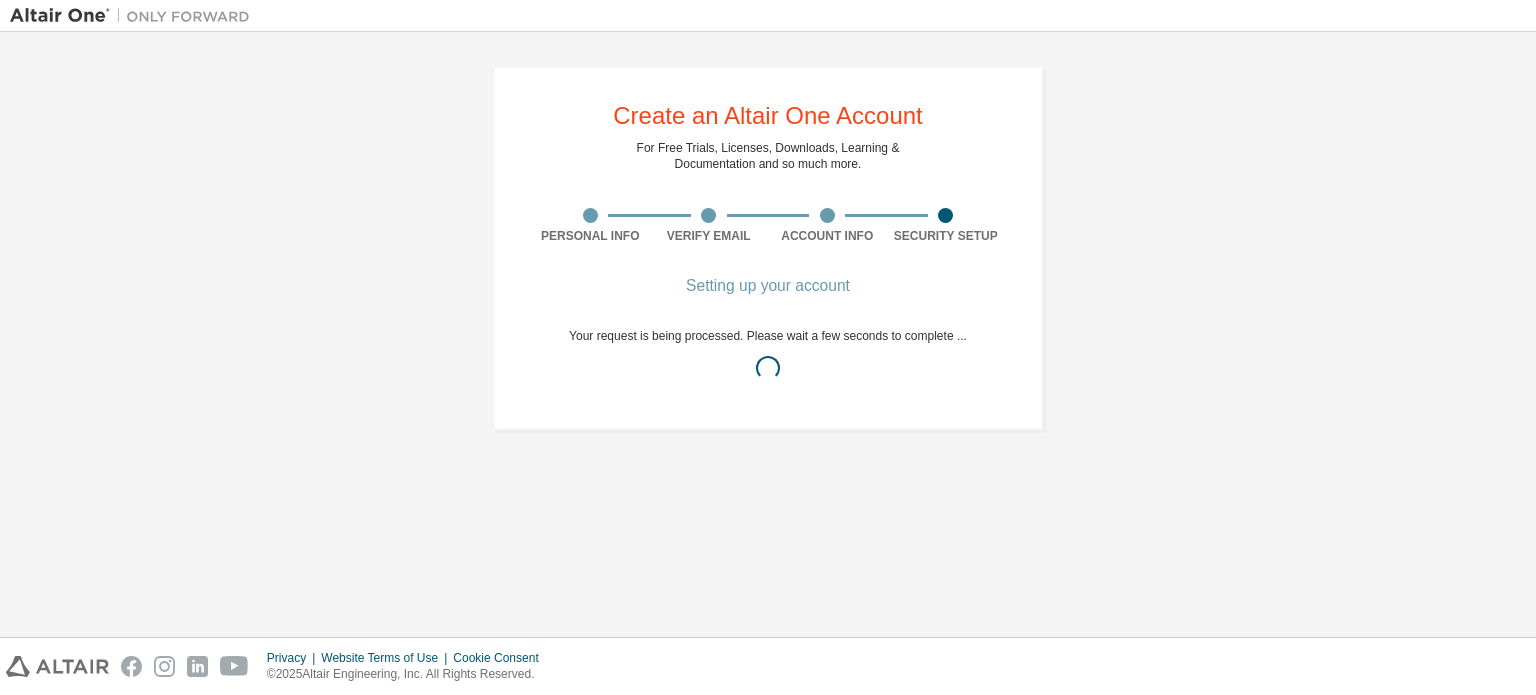 scroll, scrollTop: 0, scrollLeft: 0, axis: both 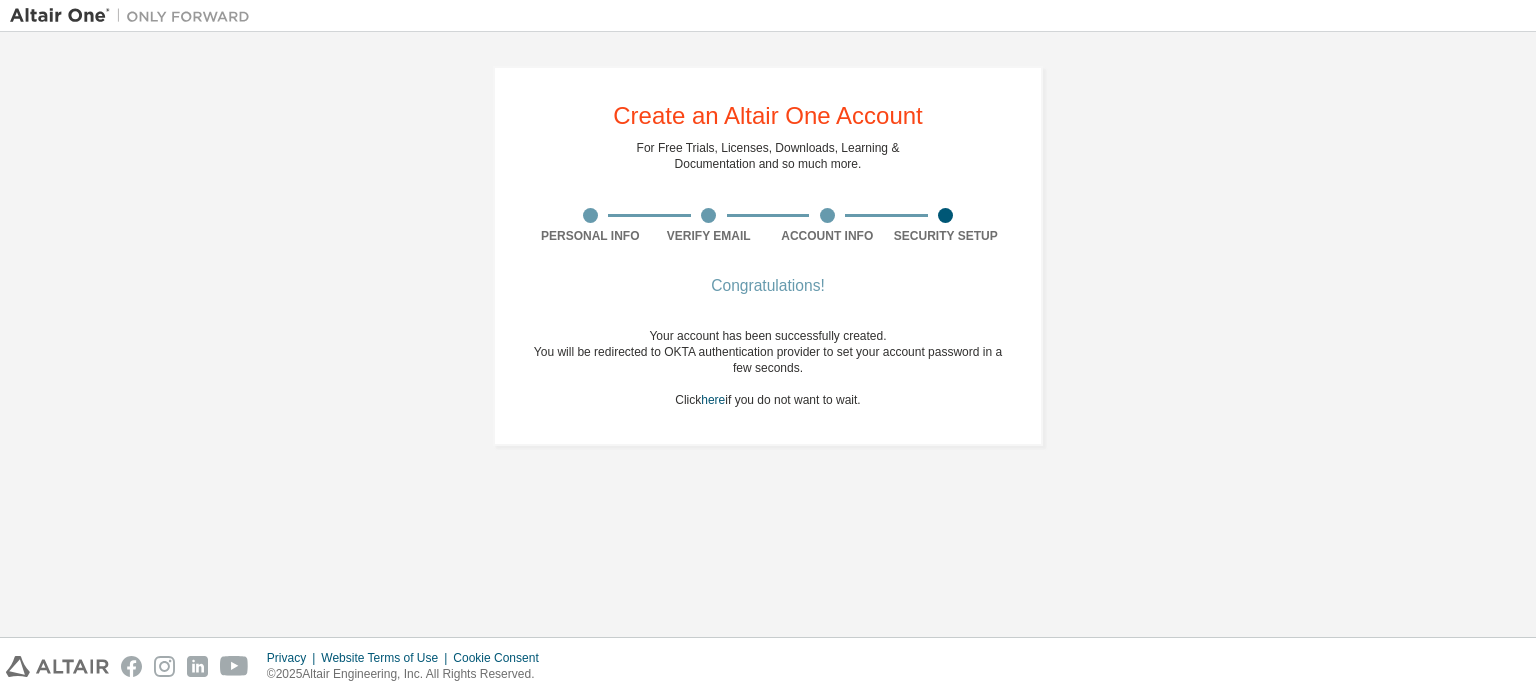 click on "Create an Altair One Account For Free Trials, Licenses, Downloads, Learning &  Documentation and so much more. Personal Info Verify Email Account Info Security Setup Congratulations! Your account has been successfully created. You will be redirected to OKTA authentication provider to set your account password in a few seconds. Click  here  if you do not want to wait." at bounding box center [768, 334] 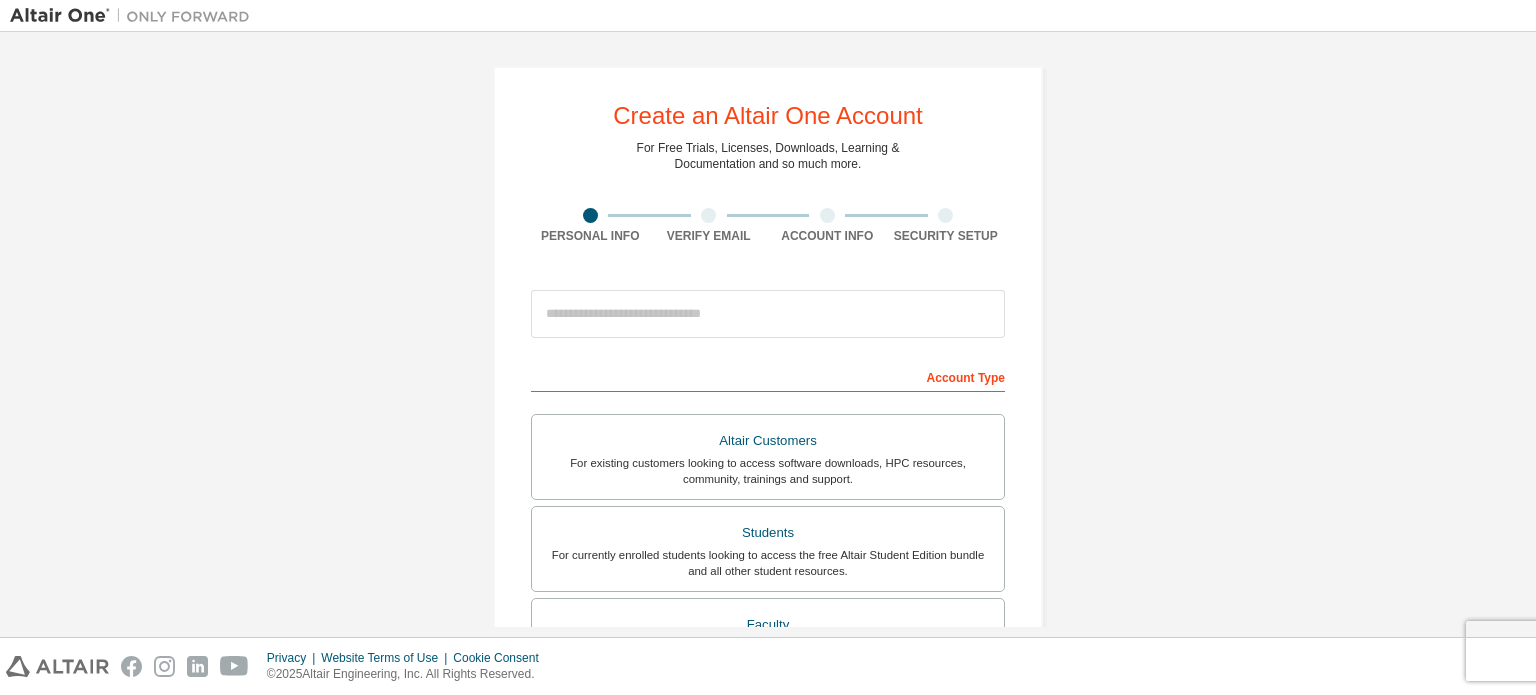scroll, scrollTop: 0, scrollLeft: 0, axis: both 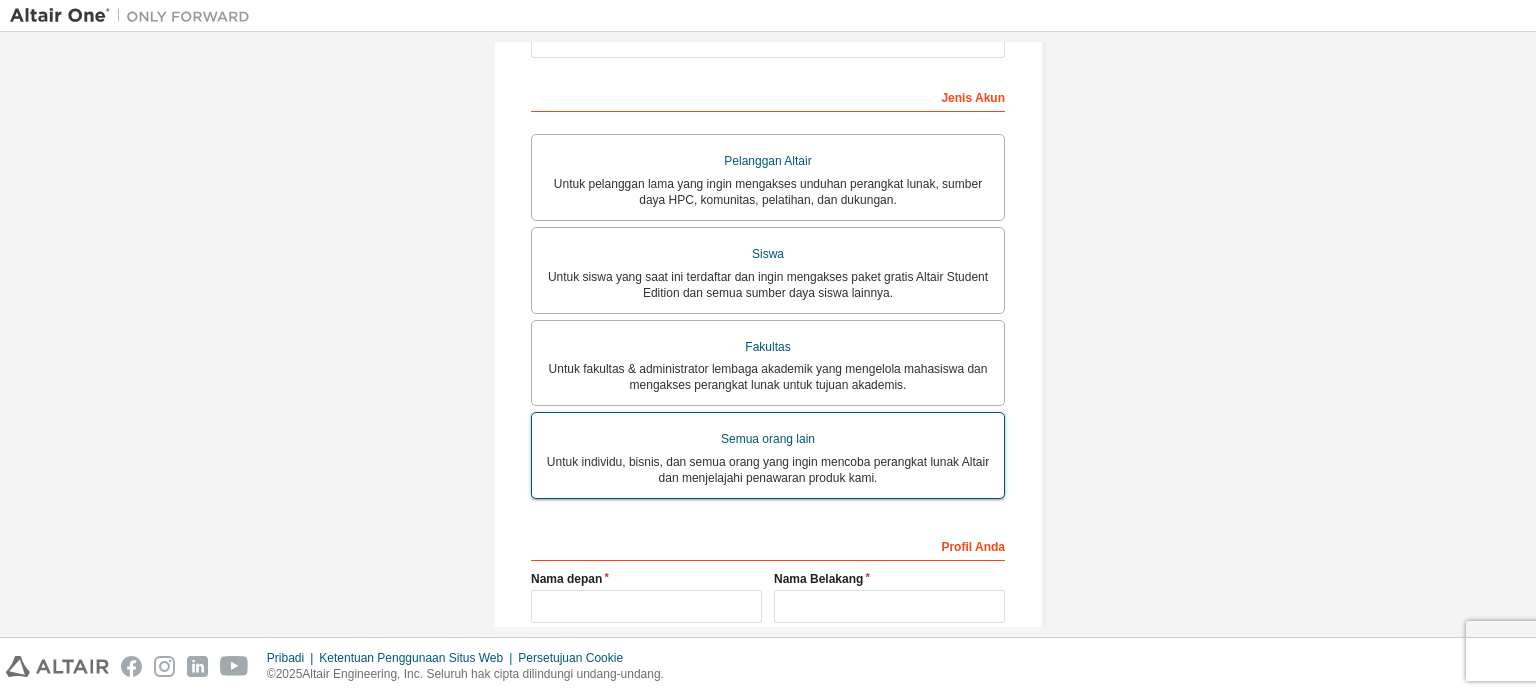 click on "Semua orang lain Untuk individu, bisnis, dan semua orang yang ingin mencoba perangkat lunak Altair dan menjelajahi penawaran produk kami." at bounding box center [768, 455] 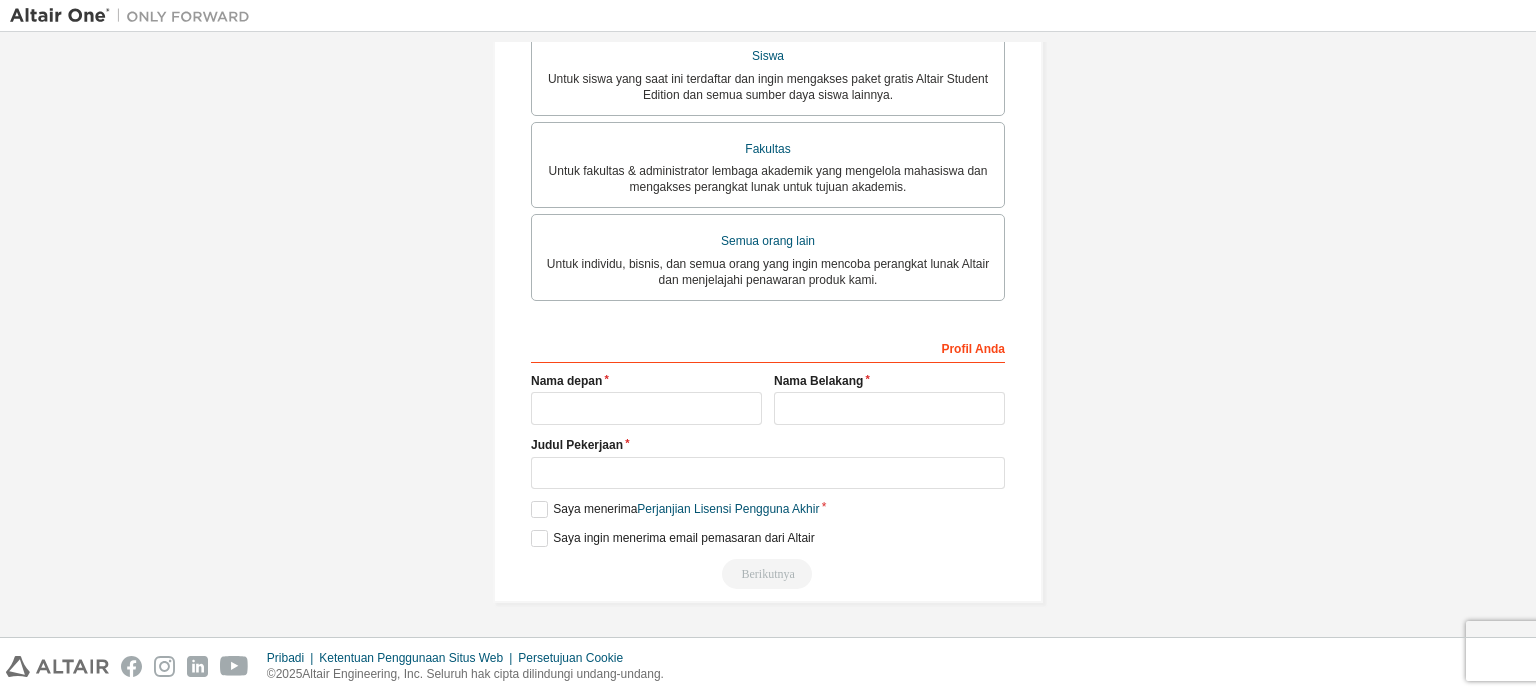 scroll, scrollTop: 500, scrollLeft: 0, axis: vertical 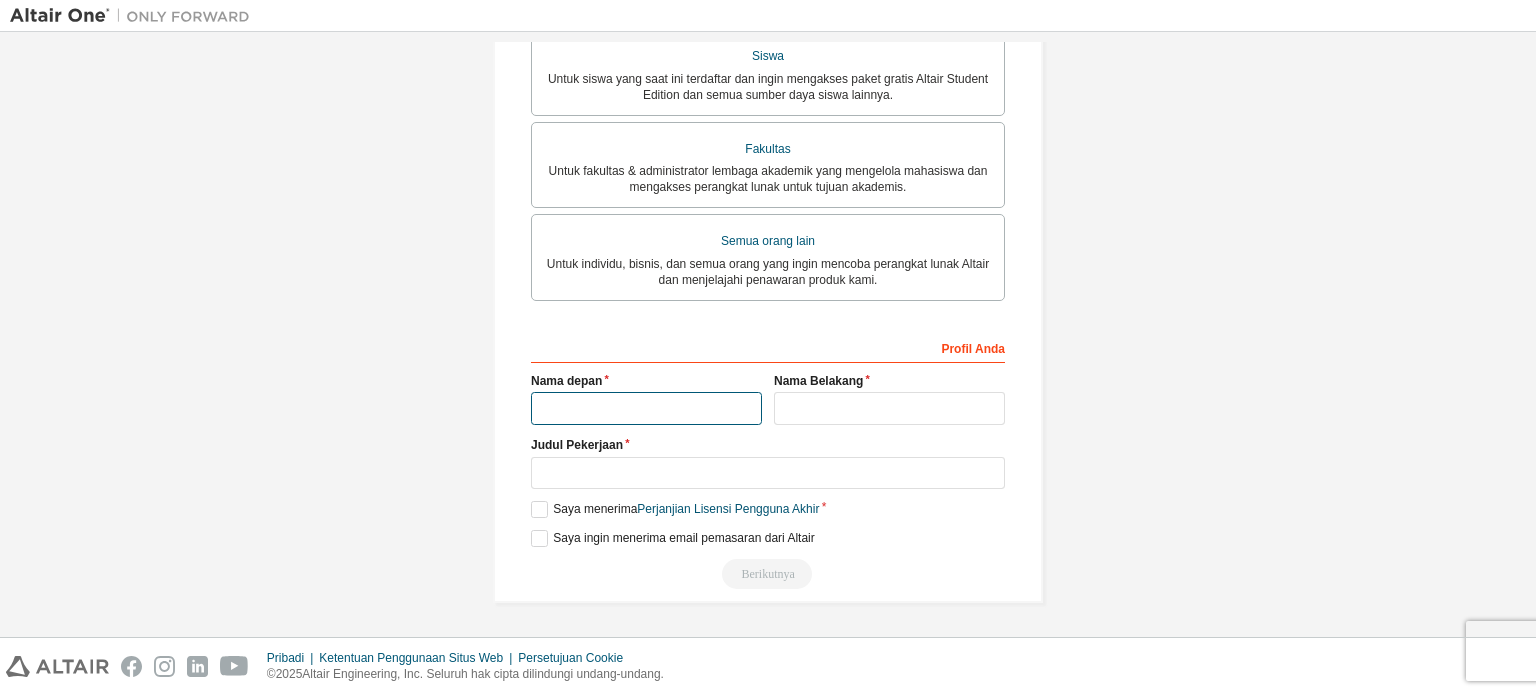 click at bounding box center [646, 408] 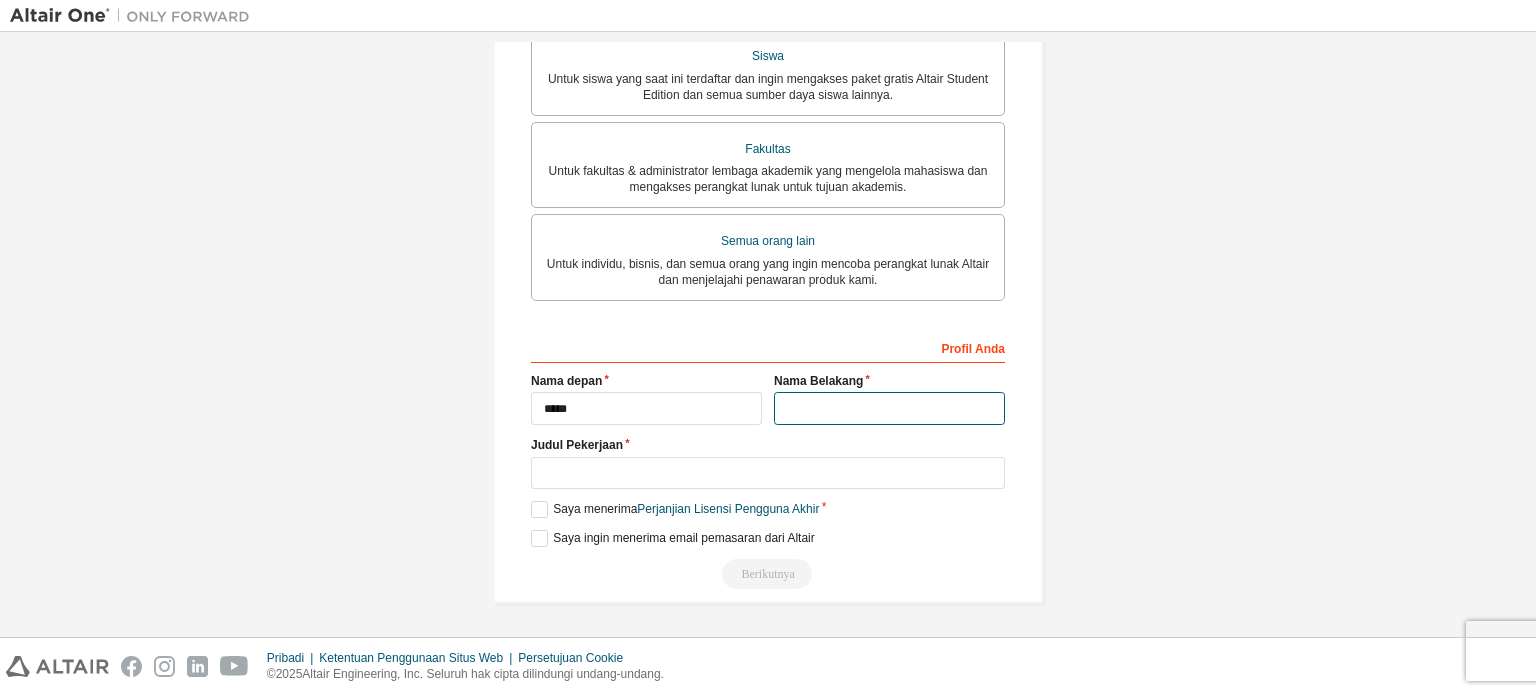 click at bounding box center (889, 408) 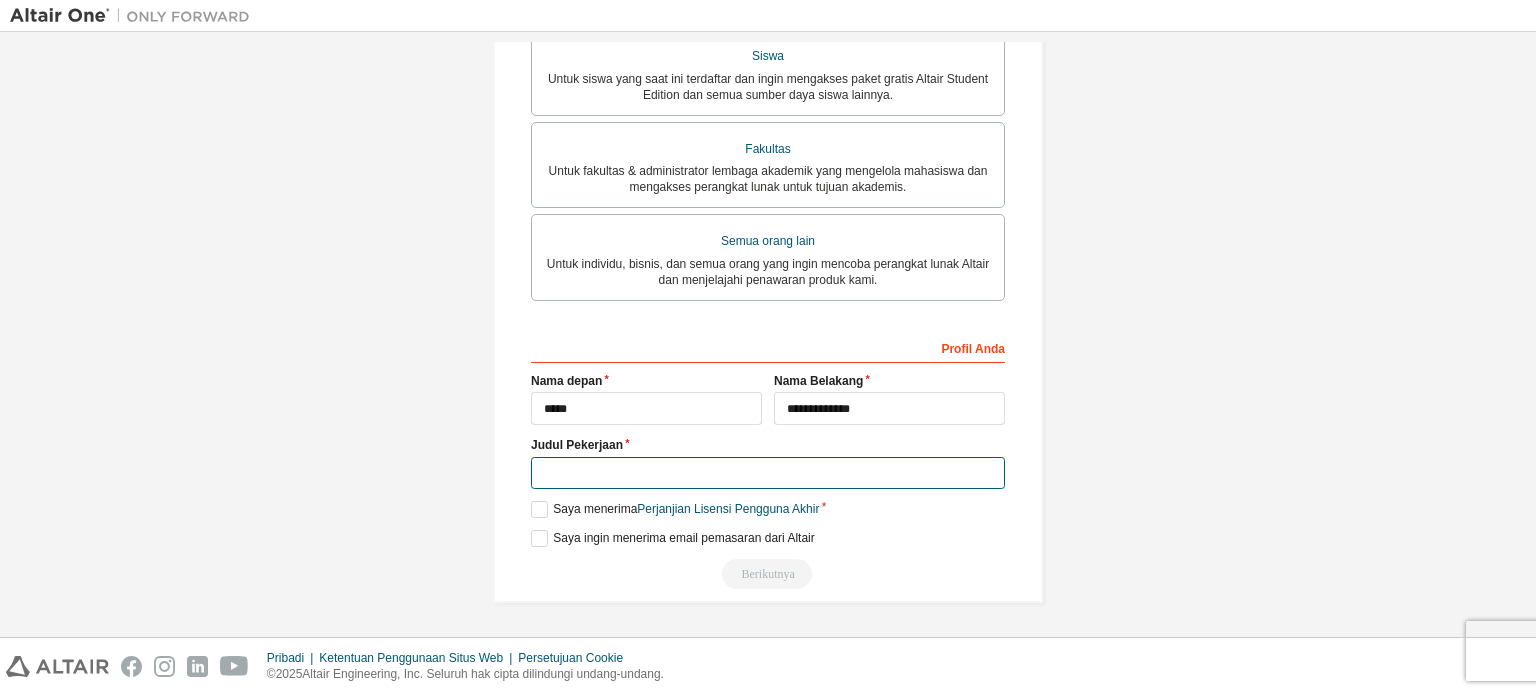 click at bounding box center (768, 473) 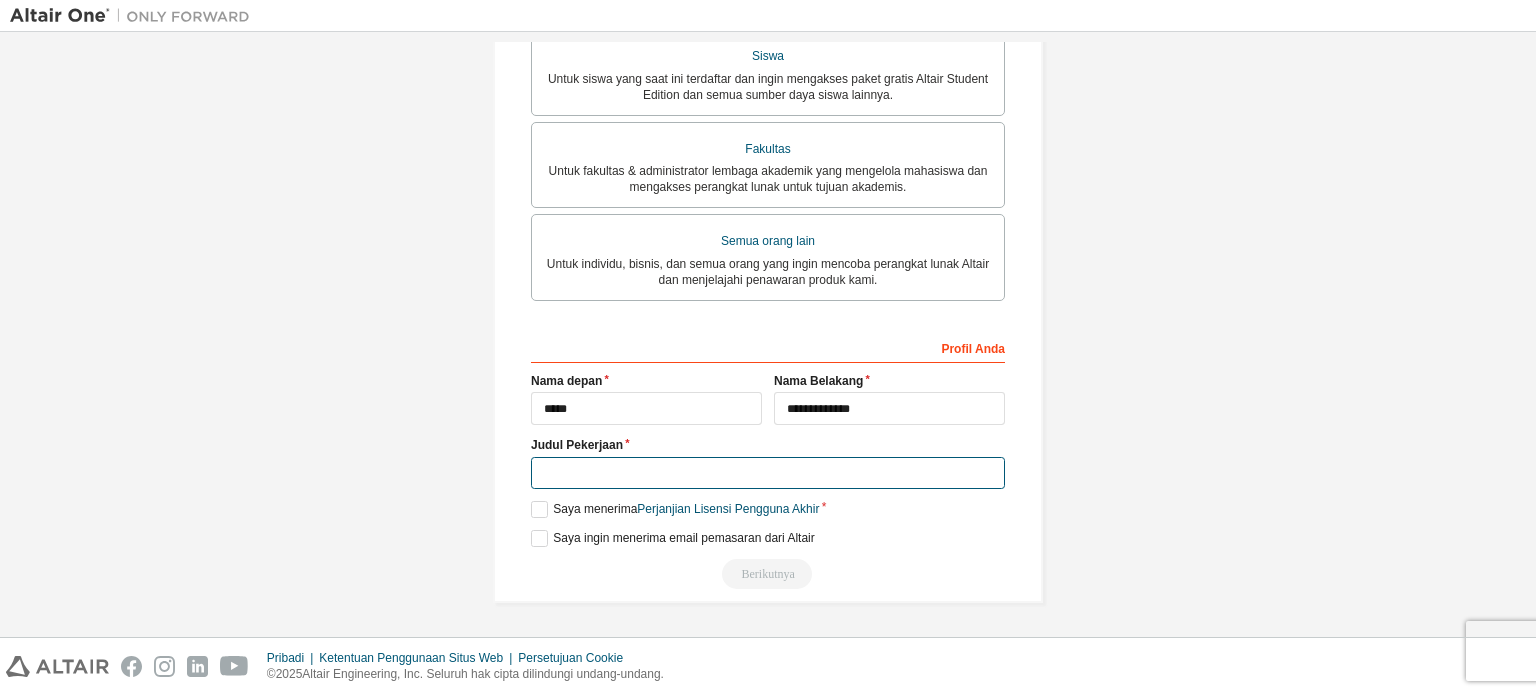 click at bounding box center (768, 473) 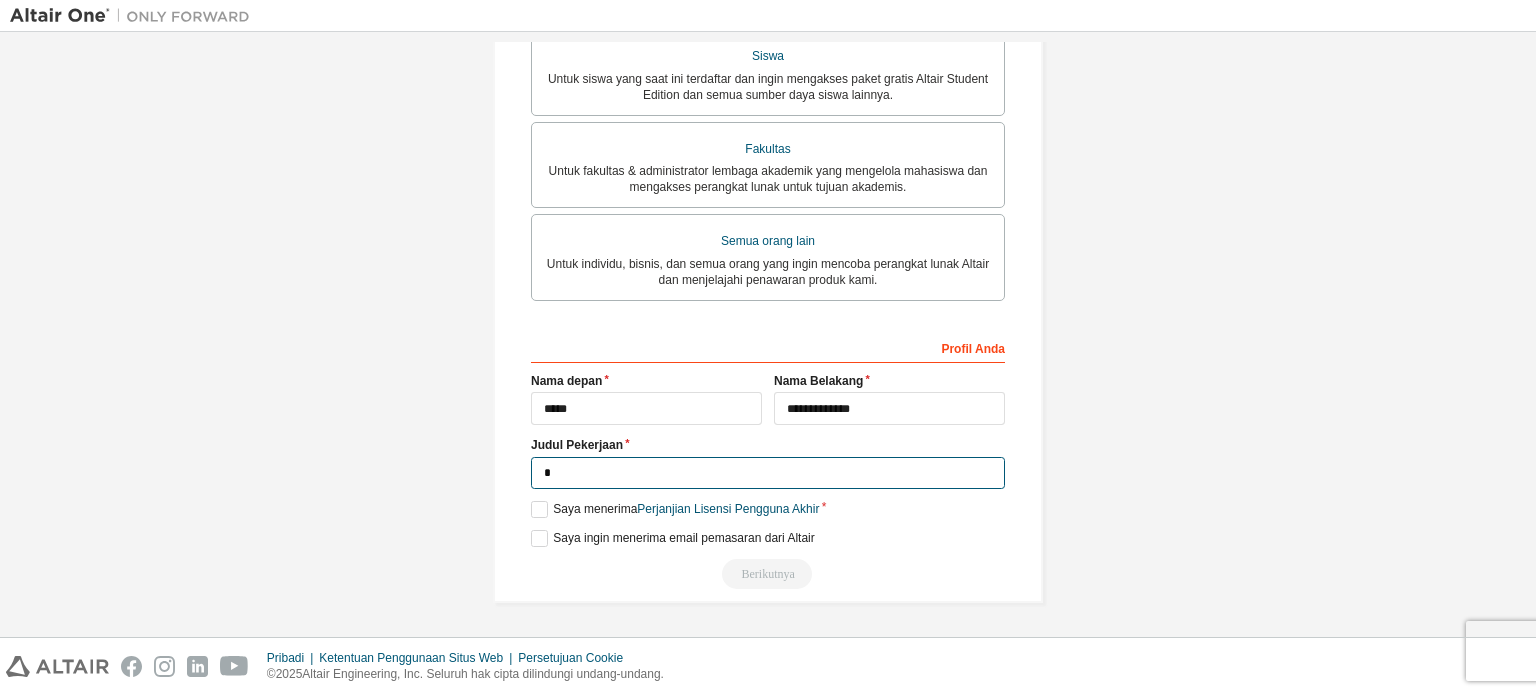 type on "*" 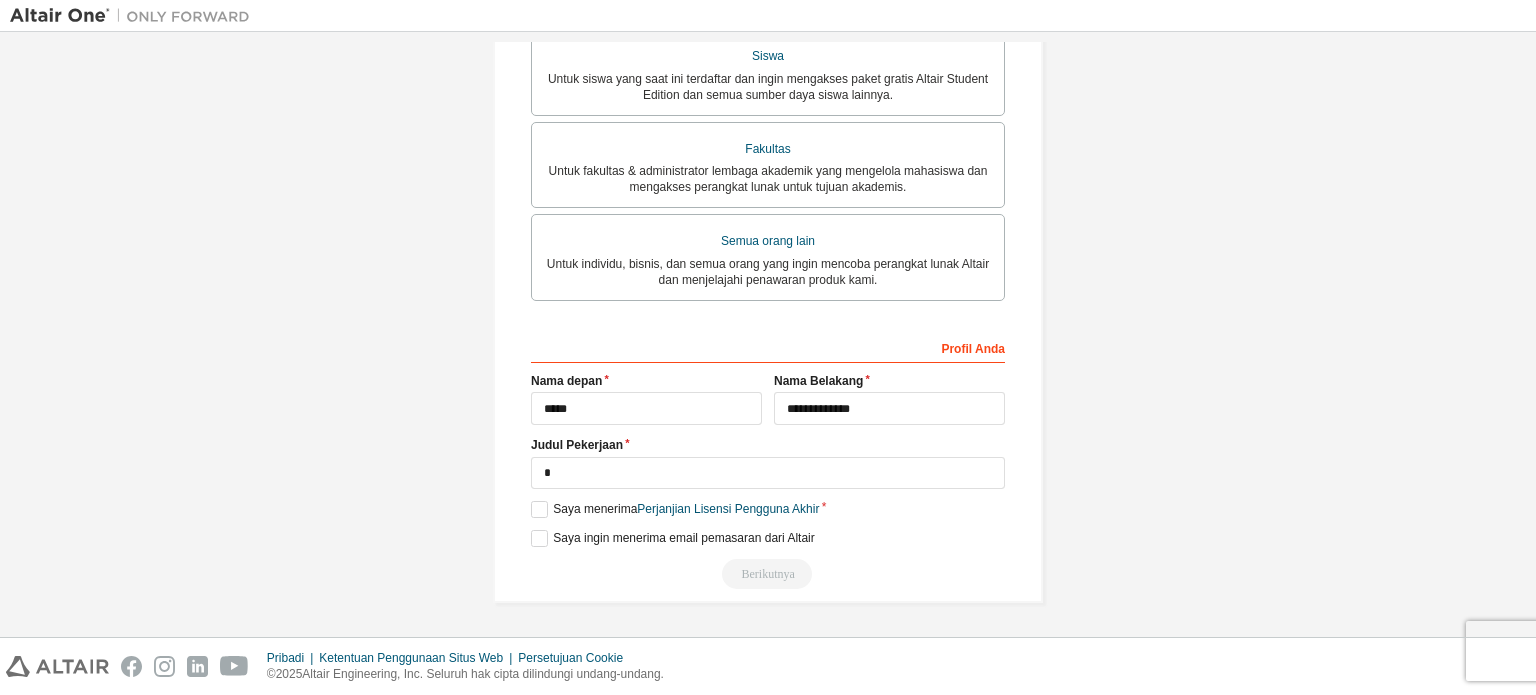 click on "Buat Akun Altair One Untuk Uji Coba Gratis, Lisensi, Unduhan, Pembelajaran & Dokumentasi dan masih banyak lagi. Info Pribadi Verifikasi Email Info Akun Pengaturan Keamanan Ini adalah email gabungan. Tidak perlu mendaftar akun baru. Anda seharusnya bisa masuk menggunakan kredensial SSO perusahaan Anda. Email sudah ada. Silakan coba masuk . Jenis Akun Pelanggan Altair Untuk pelanggan lama yang ingin mengakses unduhan perangkat lunak, sumber daya HPC, komunitas, pelatihan, dan dukungan. Siswa Untuk siswa yang saat ini terdaftar dan ingin mengakses paket gratis Altair Student Edition dan semua sumber daya siswa lainnya. Fakultas Untuk fakultas & administrator lembaga akademik yang mengelola mahasiswa dan mengakses perangkat lunak untuk tujuan akademis. Semua orang lain Untuk individu, bisnis, dan semua orang yang ingin mencoba perangkat lunak Altair dan menjelajahi penawaran produk kami. Profil Anda Nama depan [FIRST] Nama Belakang [LAST] Judul Pekerjaan [TITLE] Saya menerima Berikutnya" at bounding box center (768, 85) 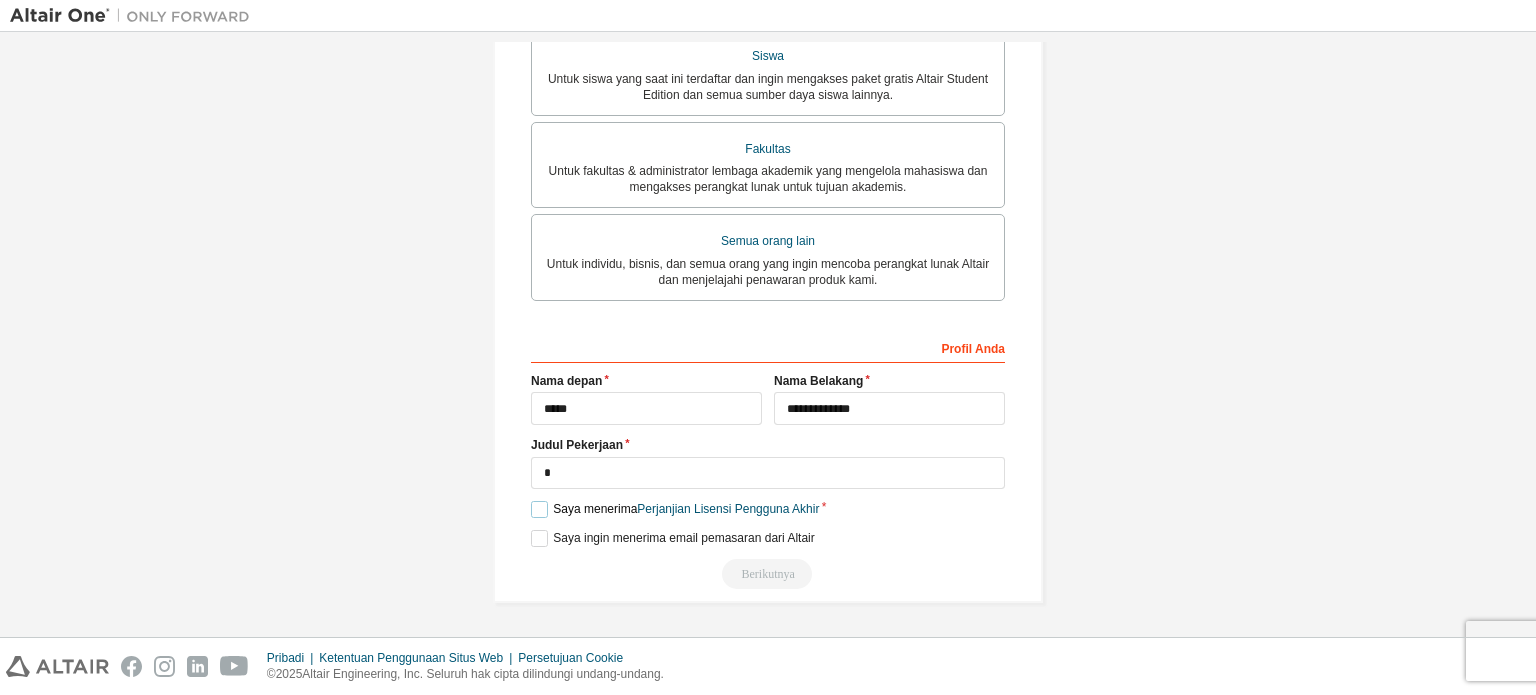 click on "Saya menerima  Perjanjian Lisensi Pengguna Akhir" at bounding box center [675, 509] 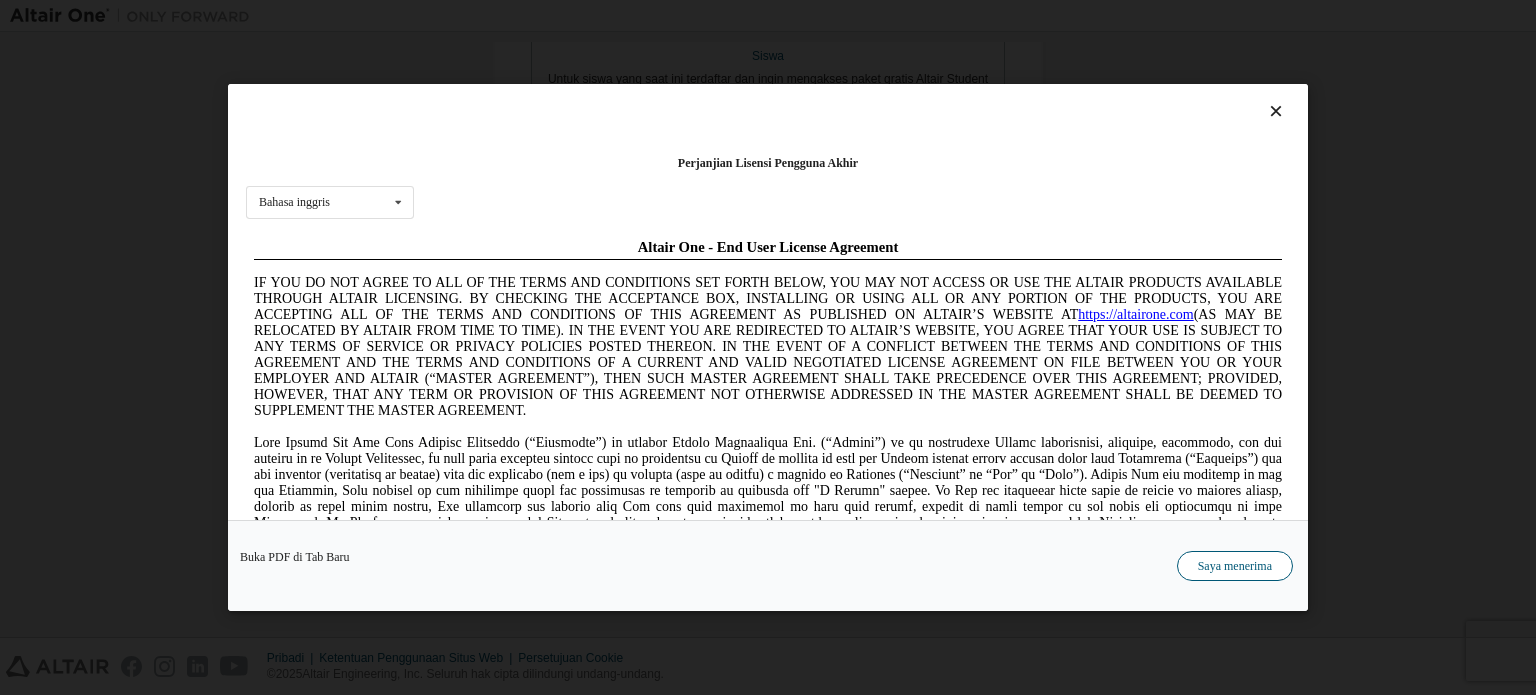 scroll, scrollTop: 0, scrollLeft: 0, axis: both 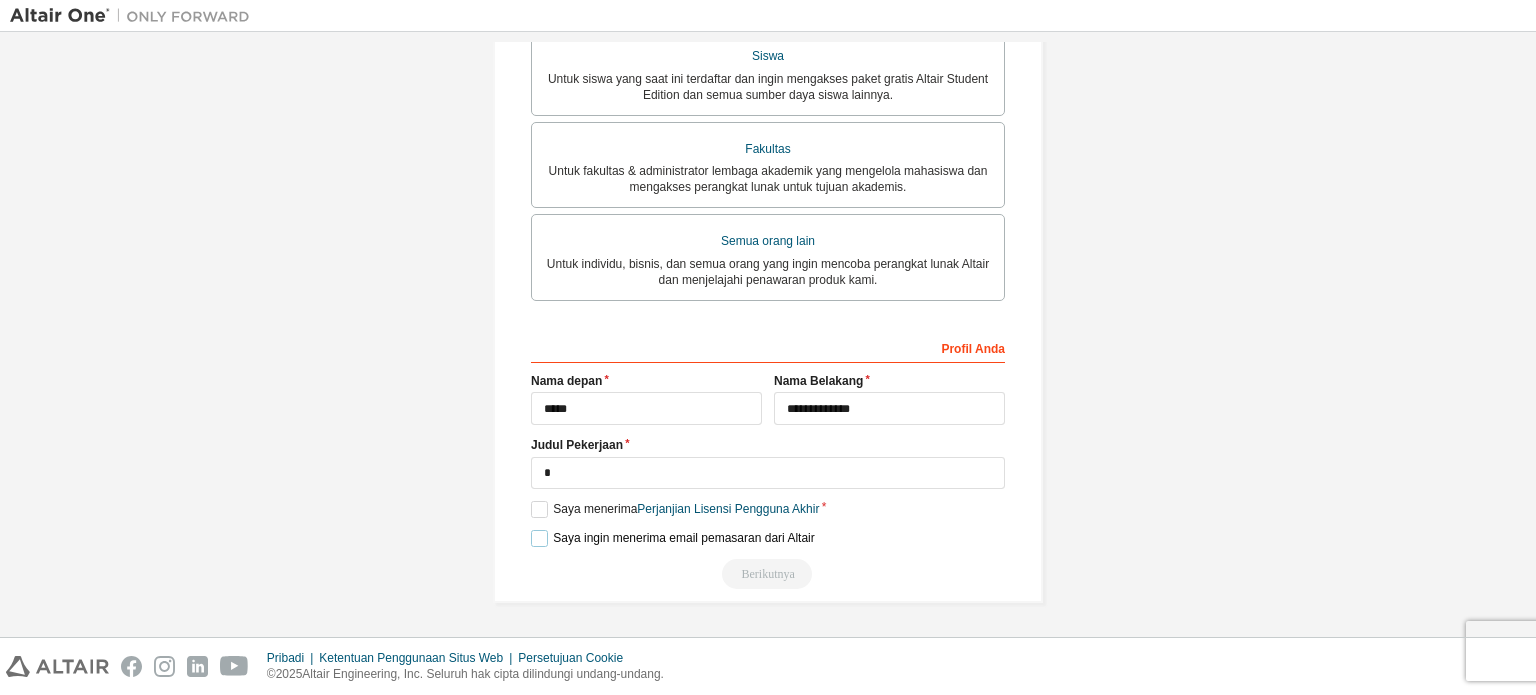 click on "Saya ingin menerima email pemasaran dari Altair" at bounding box center [673, 538] 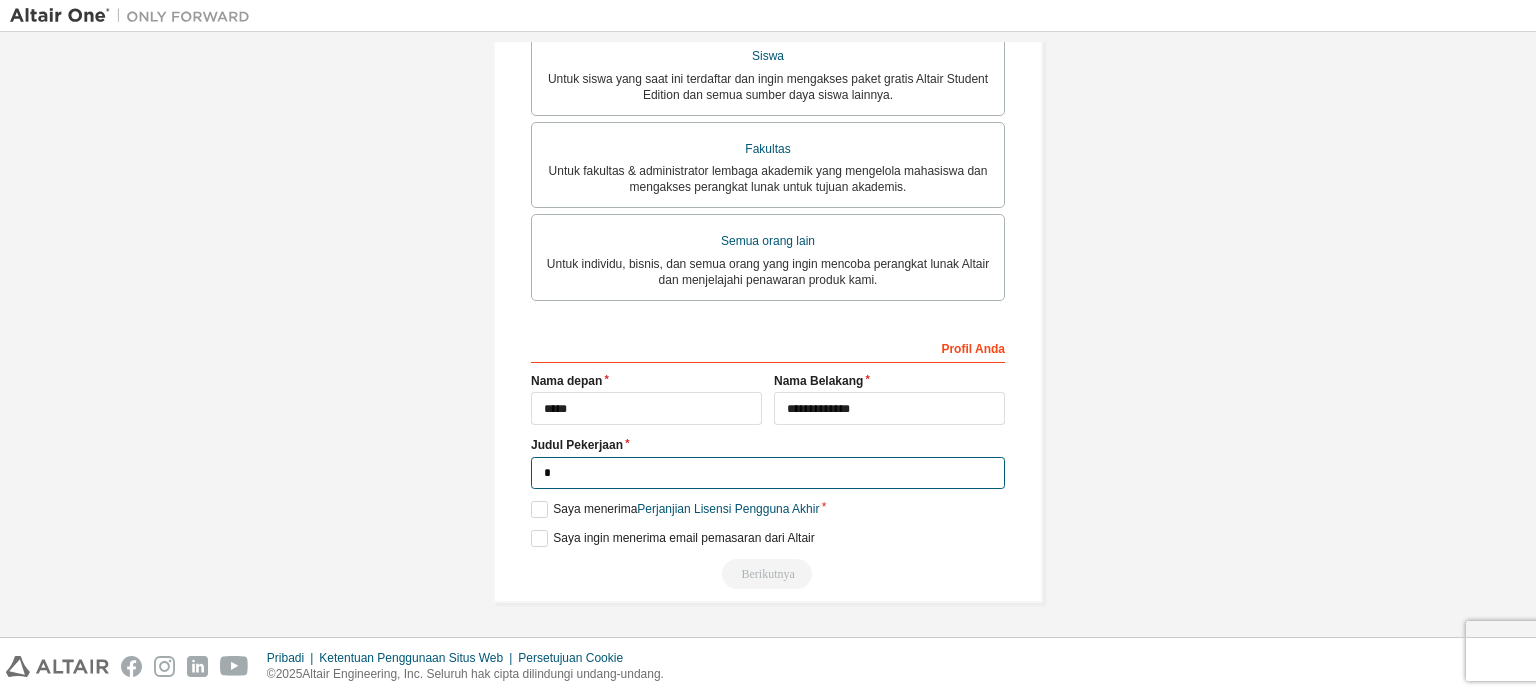 click on "*" at bounding box center (768, 473) 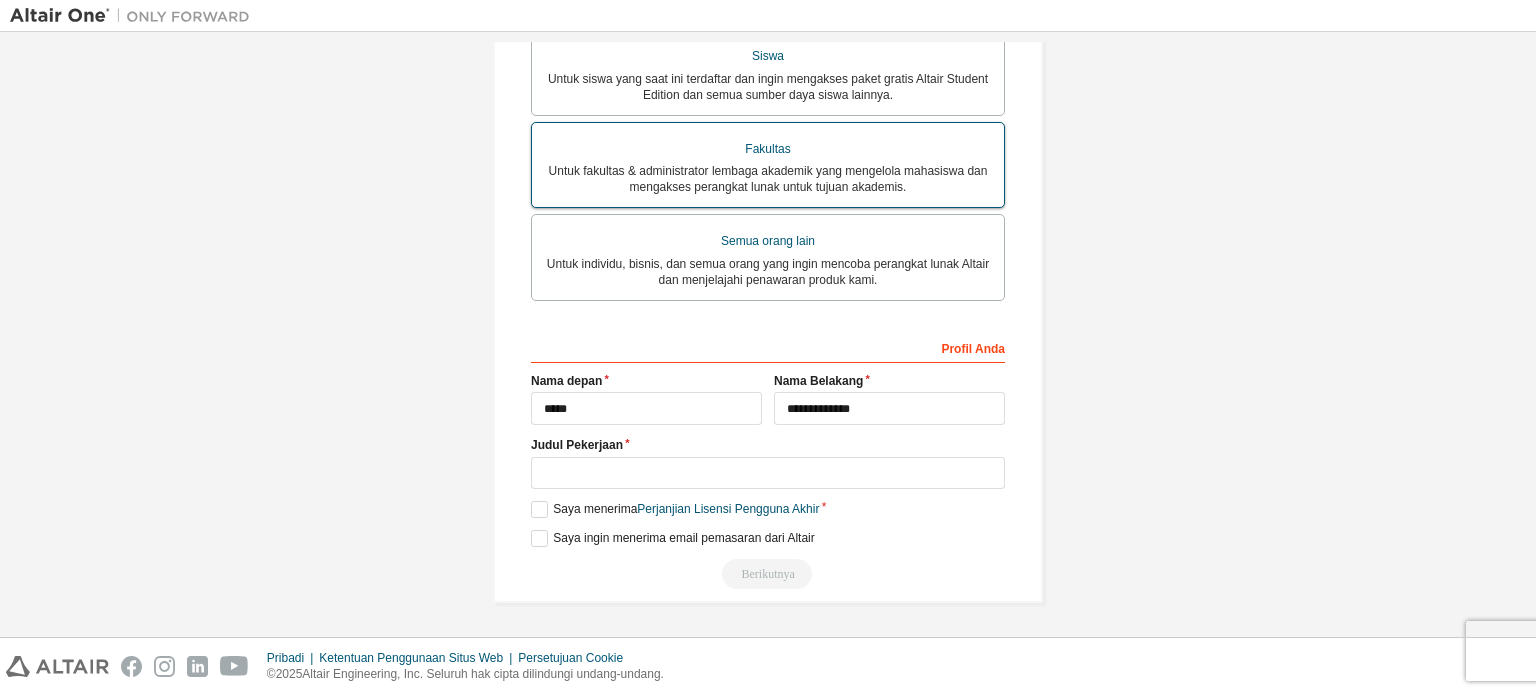 click on "Untuk fakultas & administrator lembaga akademik yang mengelola mahasiswa dan mengakses perangkat lunak untuk tujuan akademis." at bounding box center (768, 179) 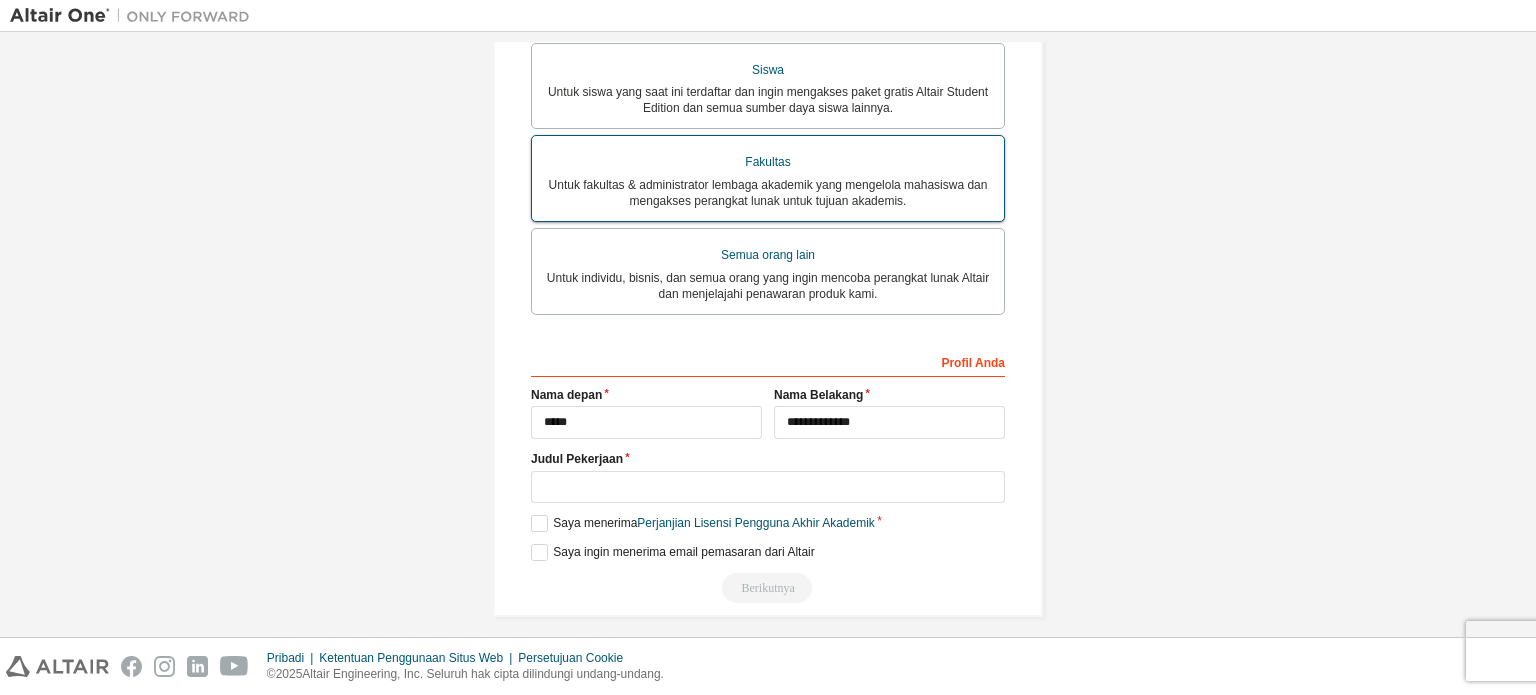 scroll, scrollTop: 569, scrollLeft: 0, axis: vertical 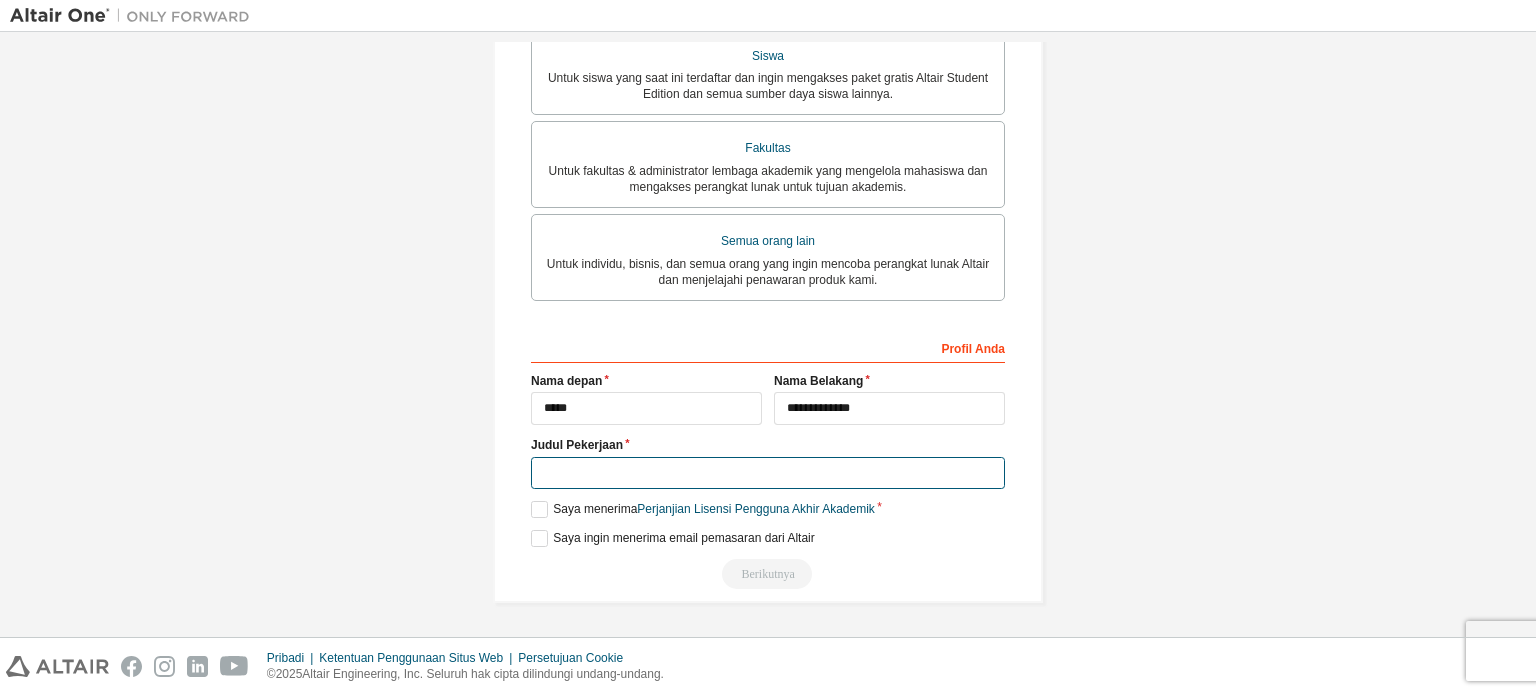 click at bounding box center (768, 473) 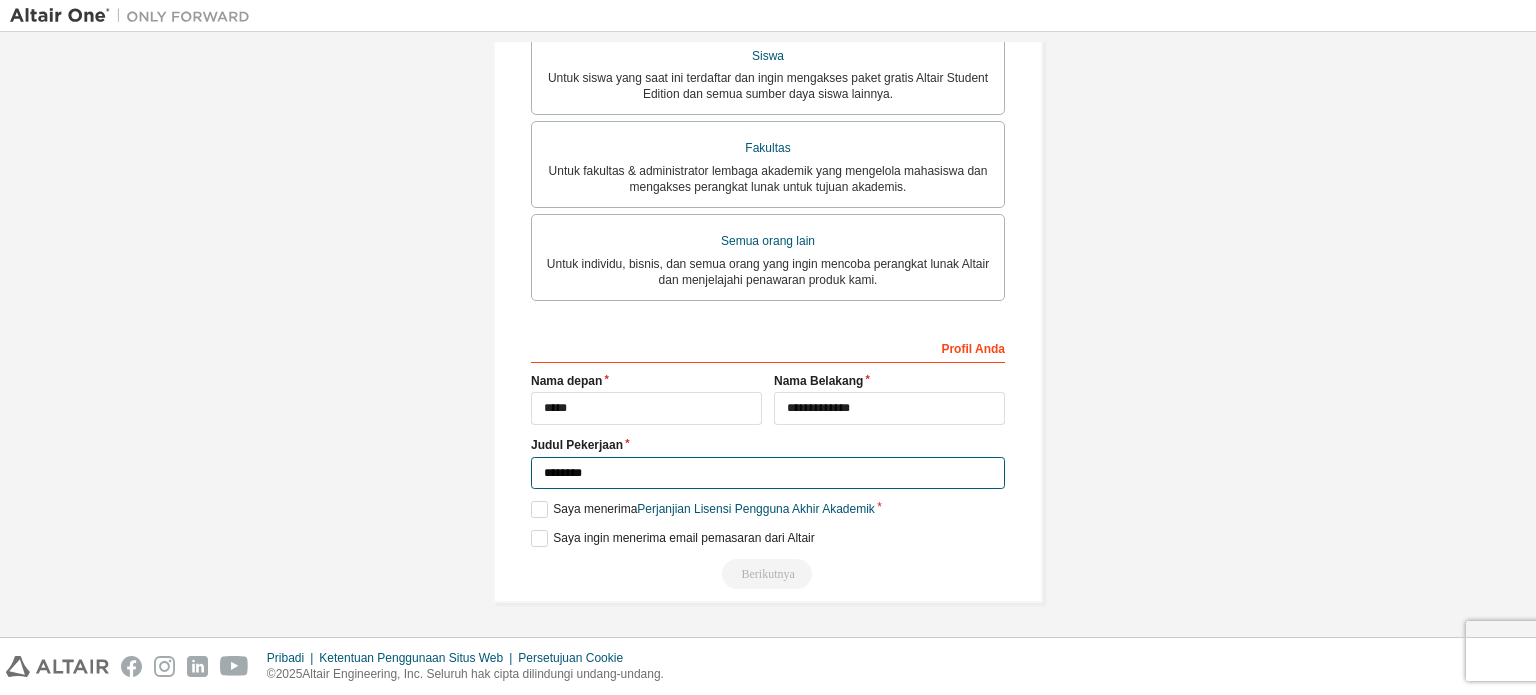 type on "********" 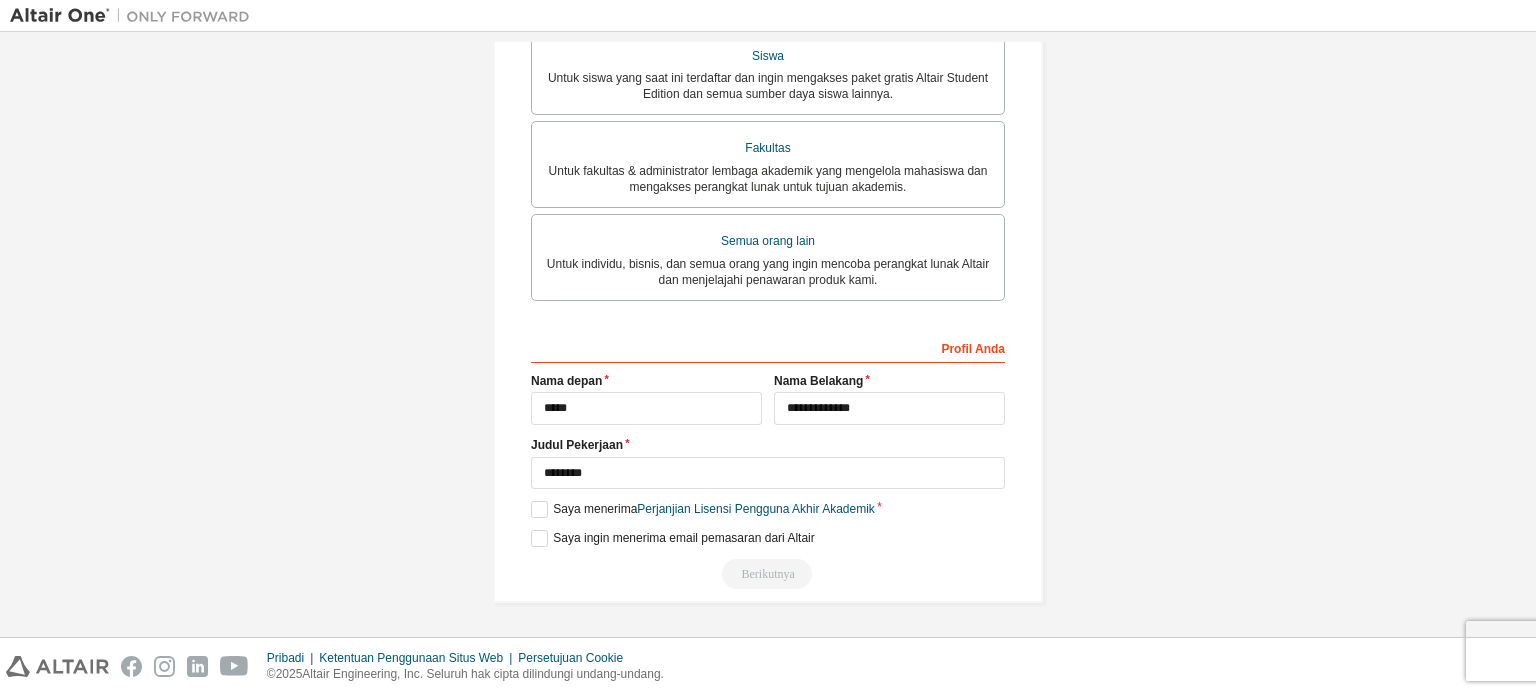click on "Berikutnya" at bounding box center [768, 574] 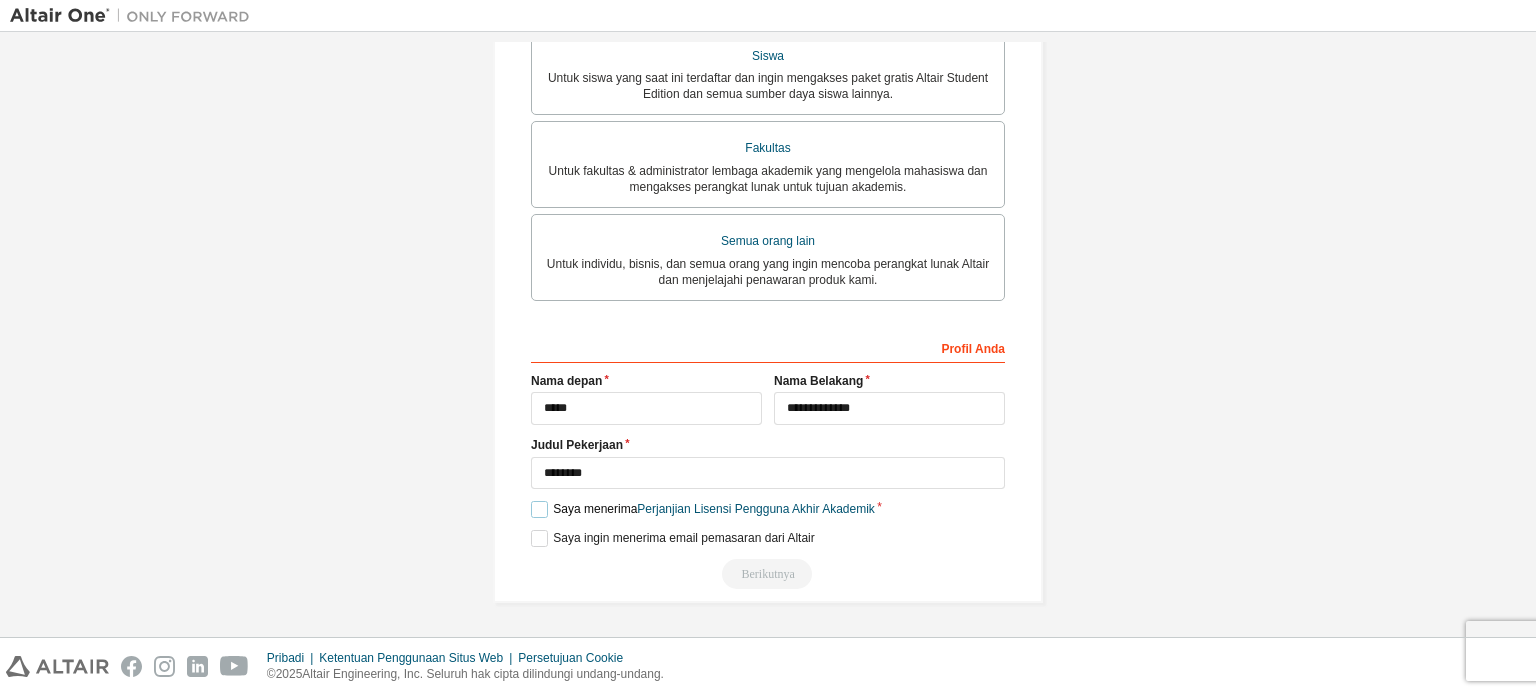 click on "Saya menerima  Perjanjian Lisensi Pengguna Akhir   Akademik" at bounding box center [703, 509] 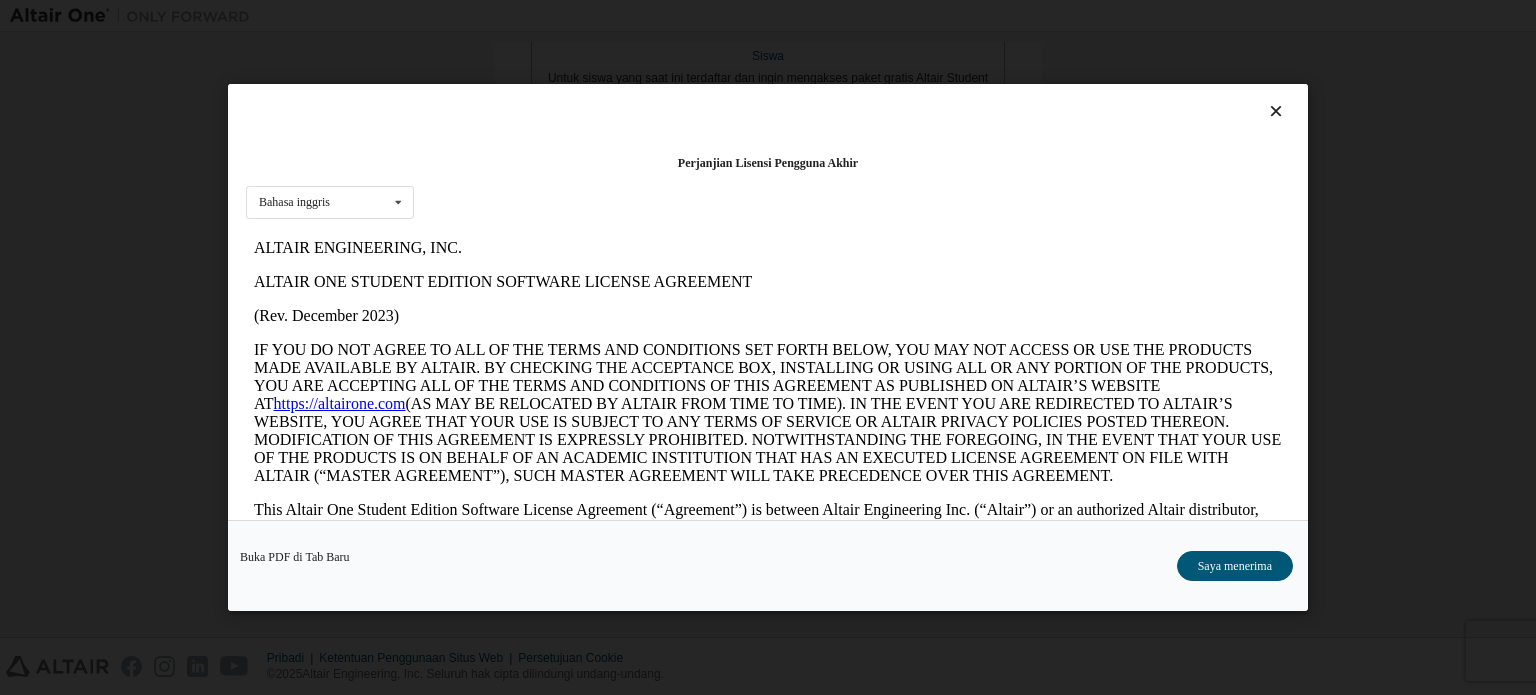 scroll, scrollTop: 0, scrollLeft: 0, axis: both 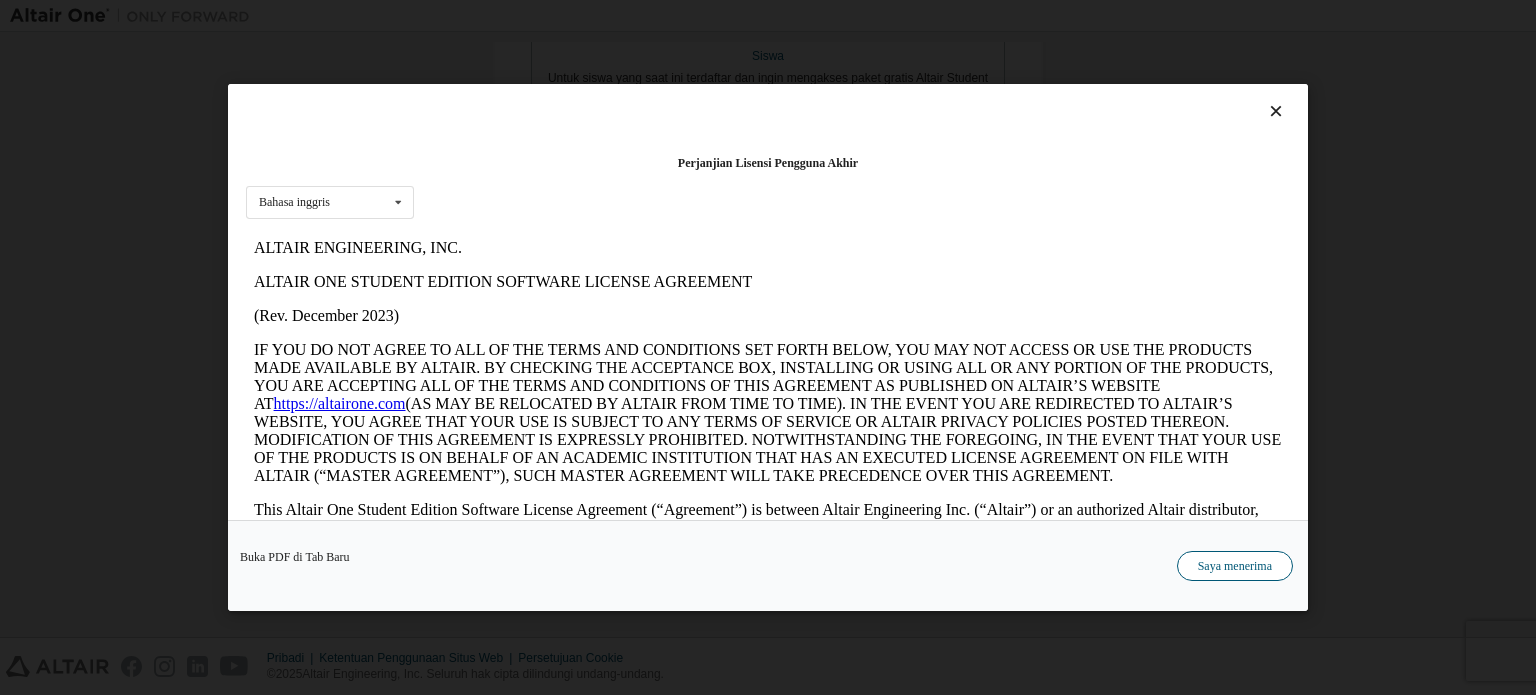 click on "Saya menerima" at bounding box center (1235, 566) 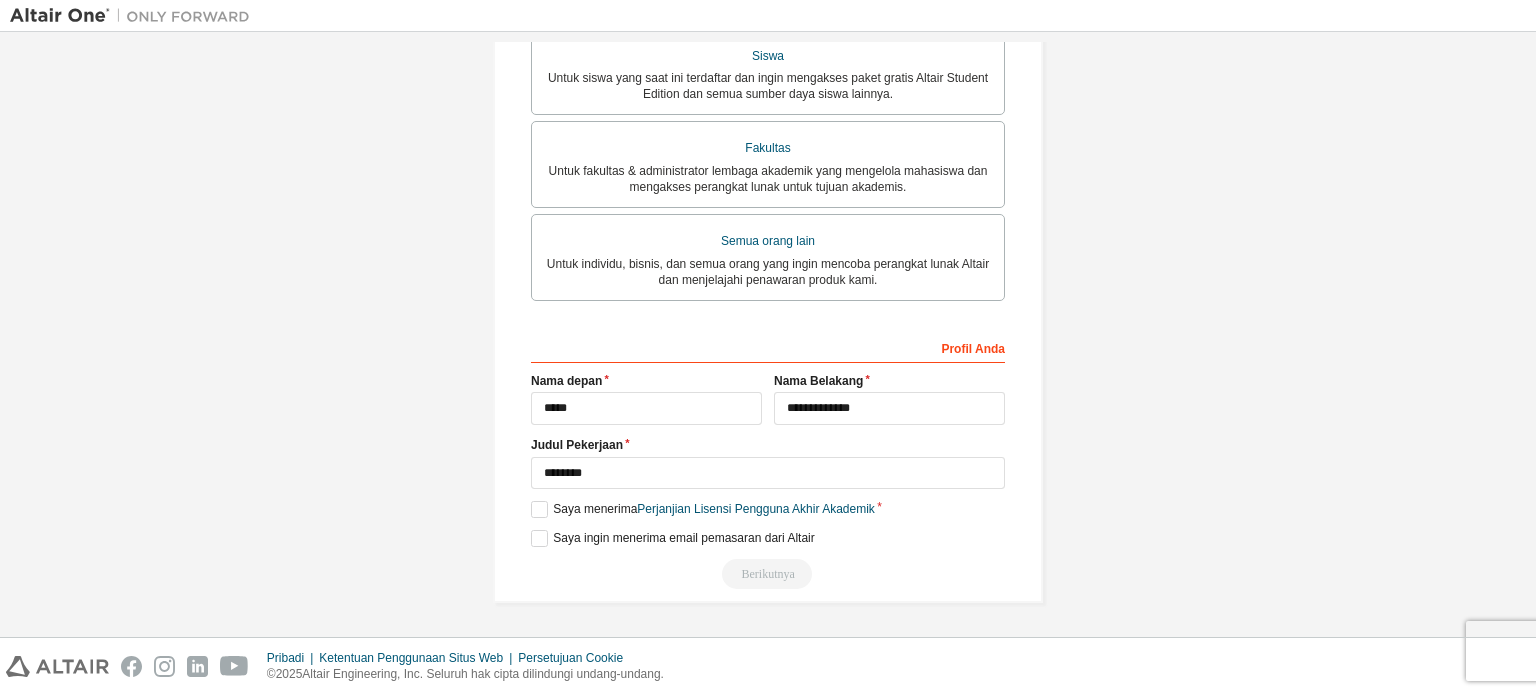click on "Berikutnya" at bounding box center [768, 574] 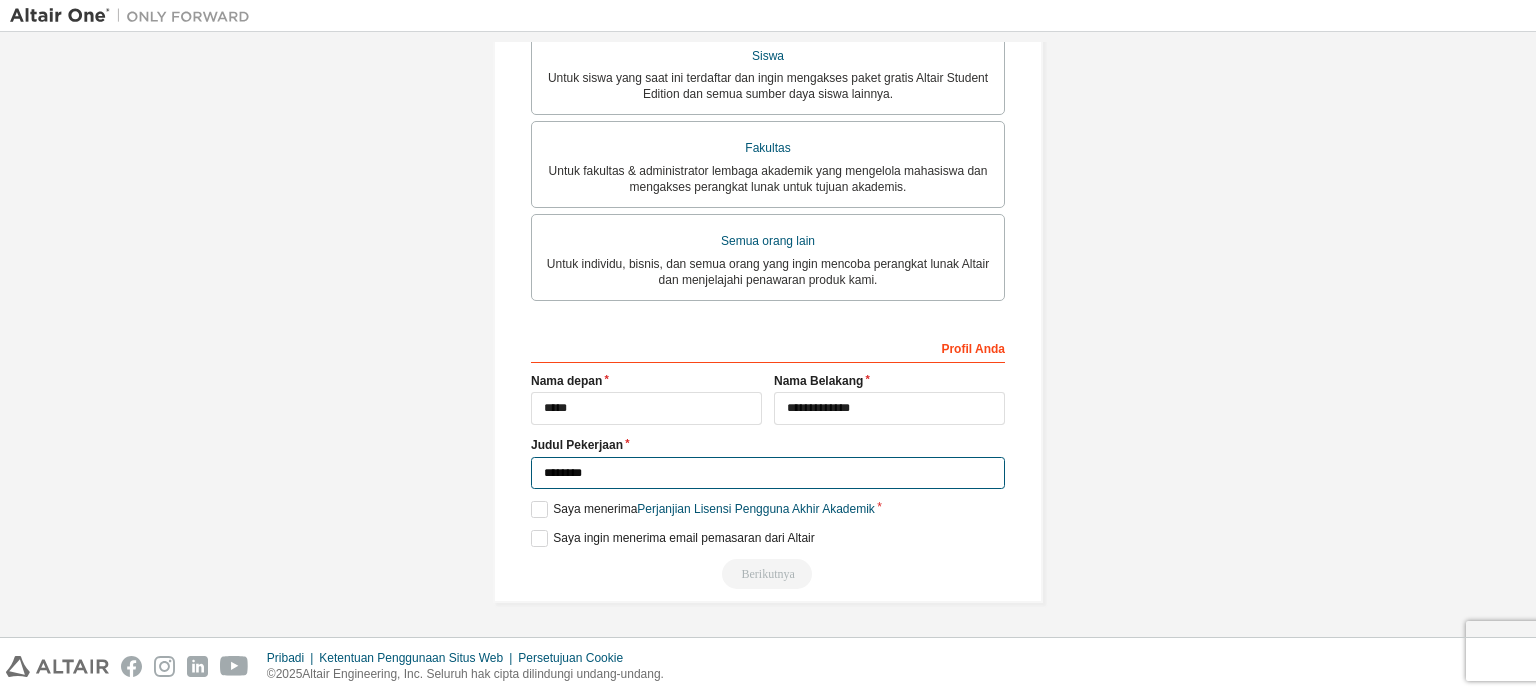 drag, startPoint x: 614, startPoint y: 470, endPoint x: 515, endPoint y: 476, distance: 99.18165 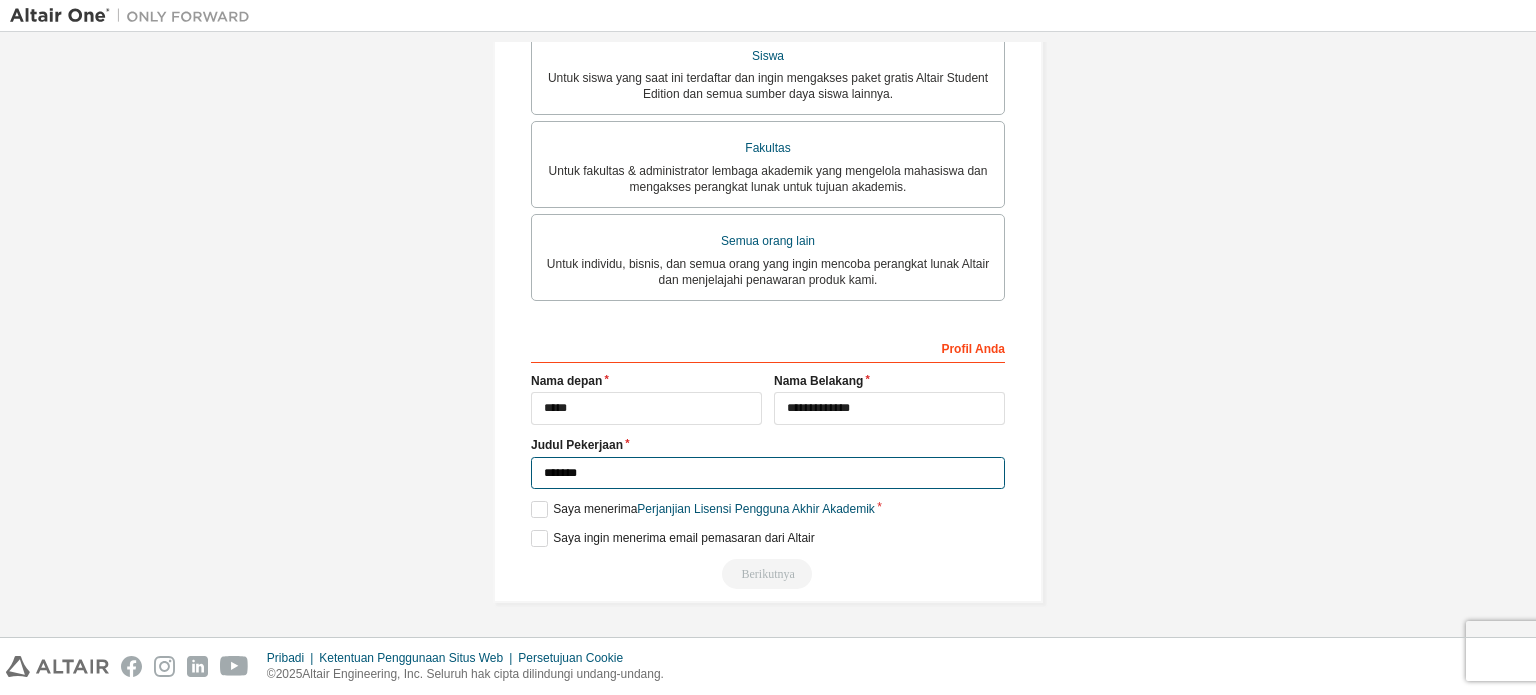 type on "*******" 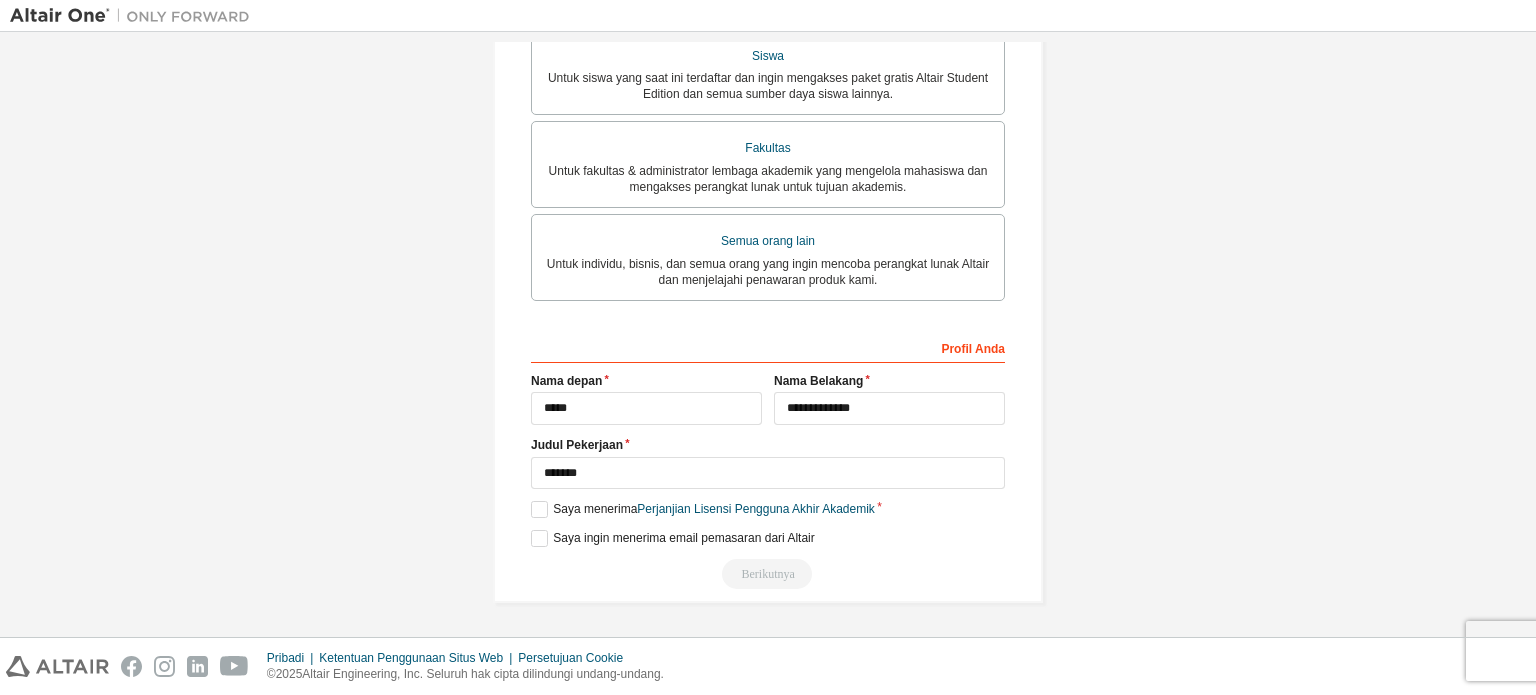click on "Buat Akun Altair One Untuk Uji Coba Gratis, Lisensi, Unduhan, Pembelajaran & Dokumentasi dan masih banyak lagi. Info Pribadi Verifikasi Email Info Akun Pengaturan Keamanan Ini adalah email gabungan. Tidak perlu mendaftar akun baru. Anda seharusnya bisa masuk menggunakan kredensial SSO perusahaan Anda. Email sudah ada. Silakan coba masuk . Jenis Akun Email akademis di luar daftar yang kami kenali akan memerlukan verifikasi manual. Anda harus memasukkan alamat email yang valid yang diberikan oleh institusi akademik Anda (misalnya, [EMAIL] ). Bagaimana jika saya tidak bisa mendapatkannya? Pelanggan Altair Untuk pelanggan lama yang ingin mengakses unduhan perangkat lunak, sumber daya HPC, komunitas, pelatihan, dan dukungan. Siswa Untuk siswa yang saat ini terdaftar dan ingin mengakses paket gratis Altair Student Edition dan semua sumber daya siswa lainnya. Fakultas Semua orang lain Profil Anda Nama depan [FIRST] Nama Belakang [LAST] Judul Pekerjaan [TITLE] Saya menerima" at bounding box center (768, 51) 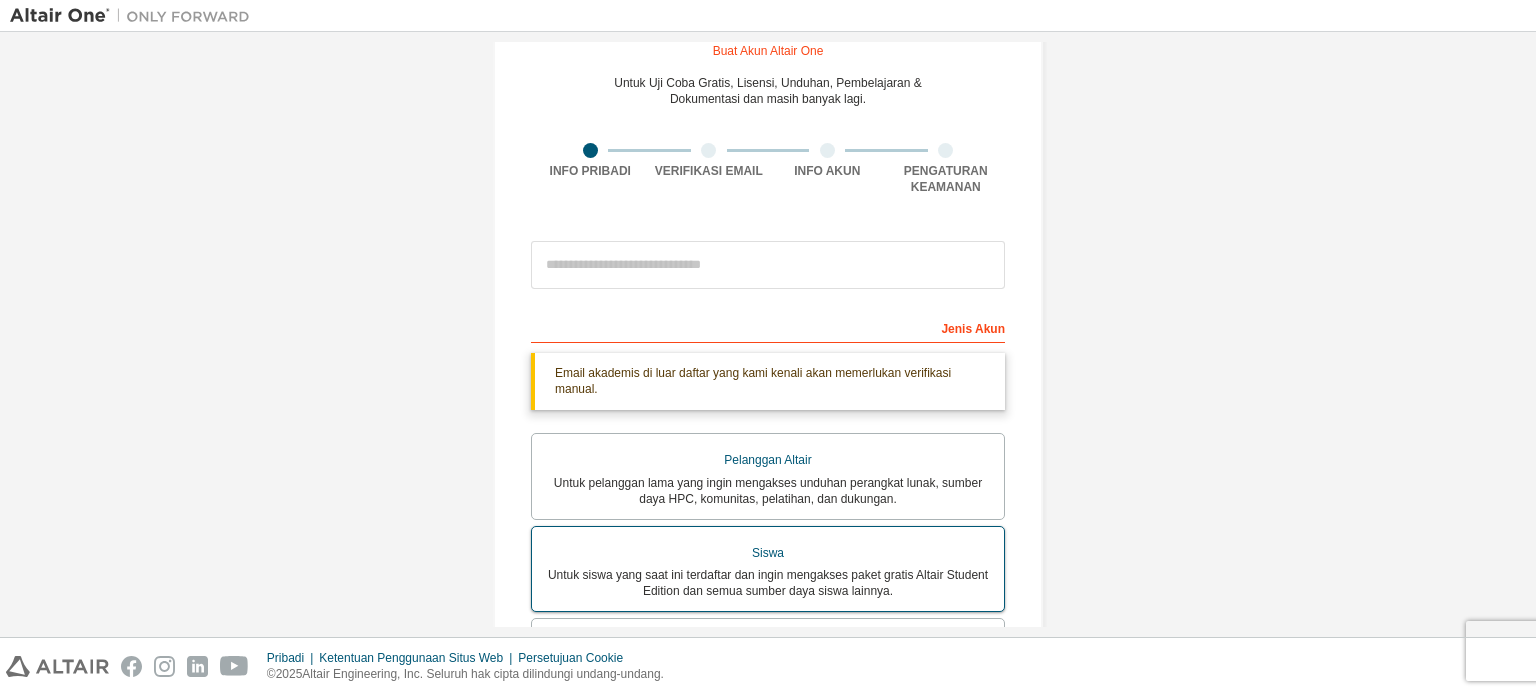 scroll, scrollTop: 0, scrollLeft: 0, axis: both 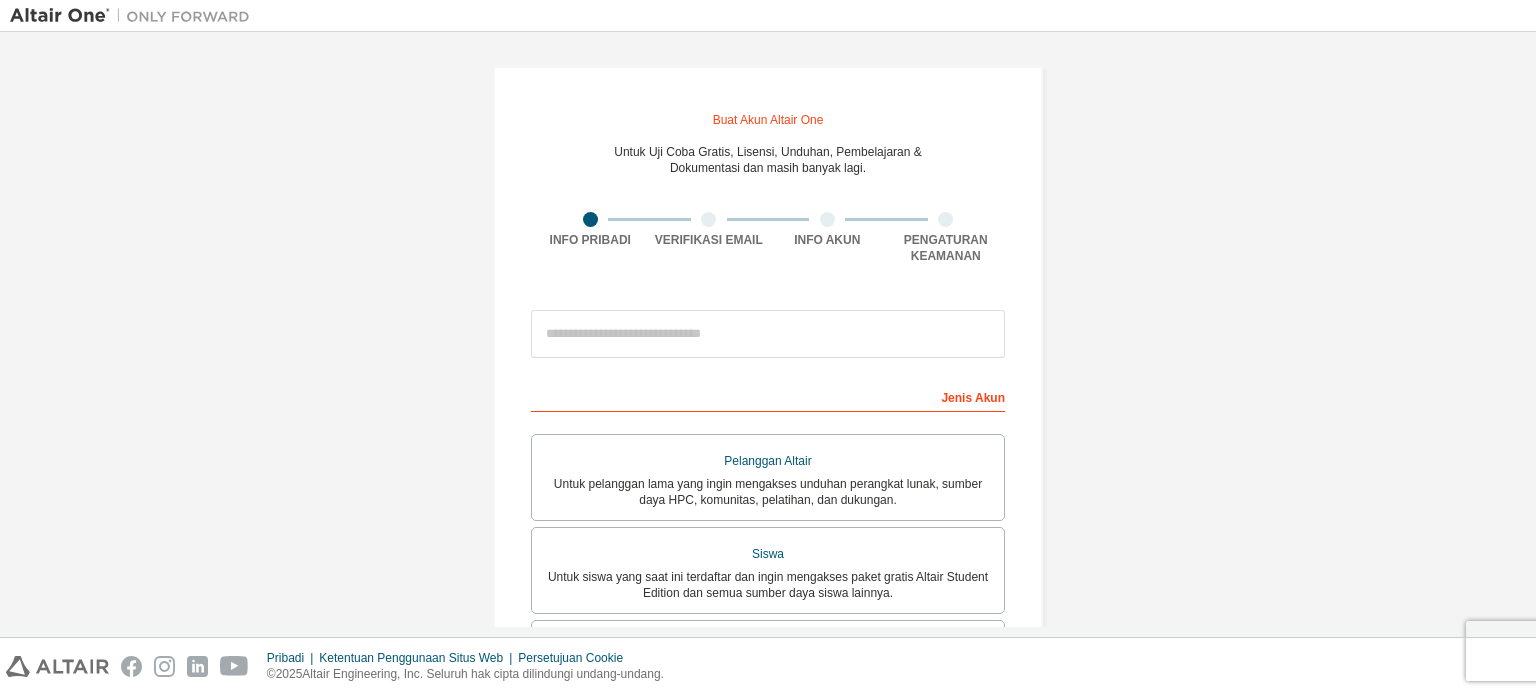 click on "Buat Akun Altair One Untuk Uji Coba Gratis, Lisensi, Unduhan, Pembelajaran &  Dokumentasi dan masih banyak lagi. Info Pribadi Verifikasi Email Info Akun Pengaturan Keamanan Ini adalah email gabungan. Tidak perlu mendaftar akun baru. Anda seharusnya bisa  masuk  menggunakan kredensial SSO perusahaan Anda. Email sudah ada. Silakan coba  masuk  . Jenis Akun Pelanggan Altair Untuk pelanggan lama yang ingin mengakses unduhan perangkat lunak, sumber daya HPC, komunitas, pelatihan, dan dukungan. Siswa Untuk siswa yang saat ini terdaftar dan ingin mengakses paket gratis Altair Student Edition dan semua sumber daya siswa lainnya. Fakultas Untuk fakultas & administrator lembaga akademik yang mengelola mahasiswa dan mengakses perangkat lunak untuk tujuan akademis. Semua orang lain Untuk individu, bisnis, dan semua orang yang ingin mencoba perangkat lunak Altair dan menjelajahi penawaran produk kami. Profil Anda Nama depan Nama Belakang Judul Pekerjaan Saya menerima  Perjanjian Lisensi Pengguna Akhir   Berikutnya" at bounding box center (768, 583) 